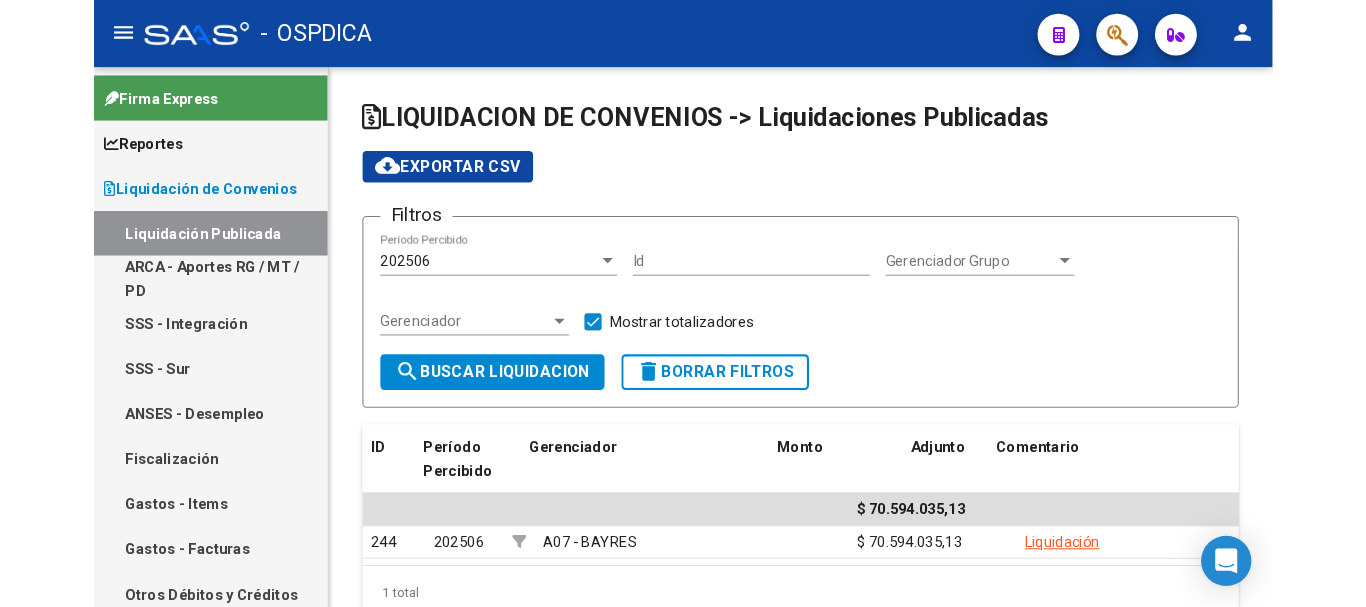 scroll, scrollTop: 0, scrollLeft: 0, axis: both 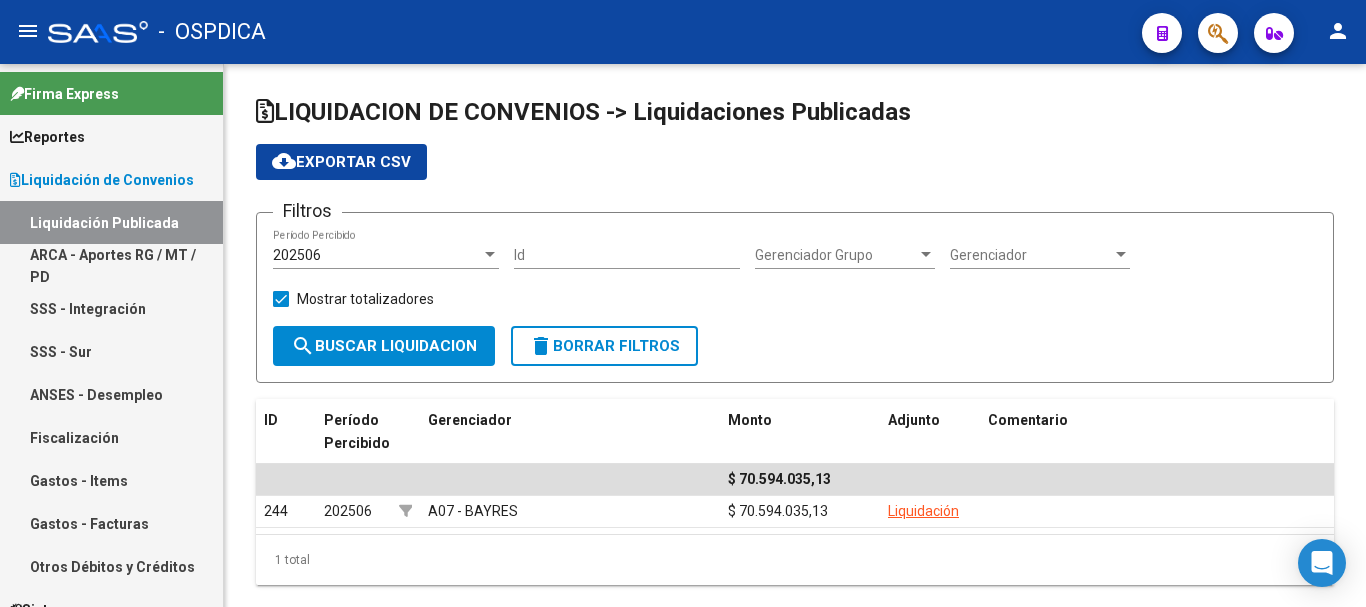 click on "Liquidación Publicada" at bounding box center (111, 222) 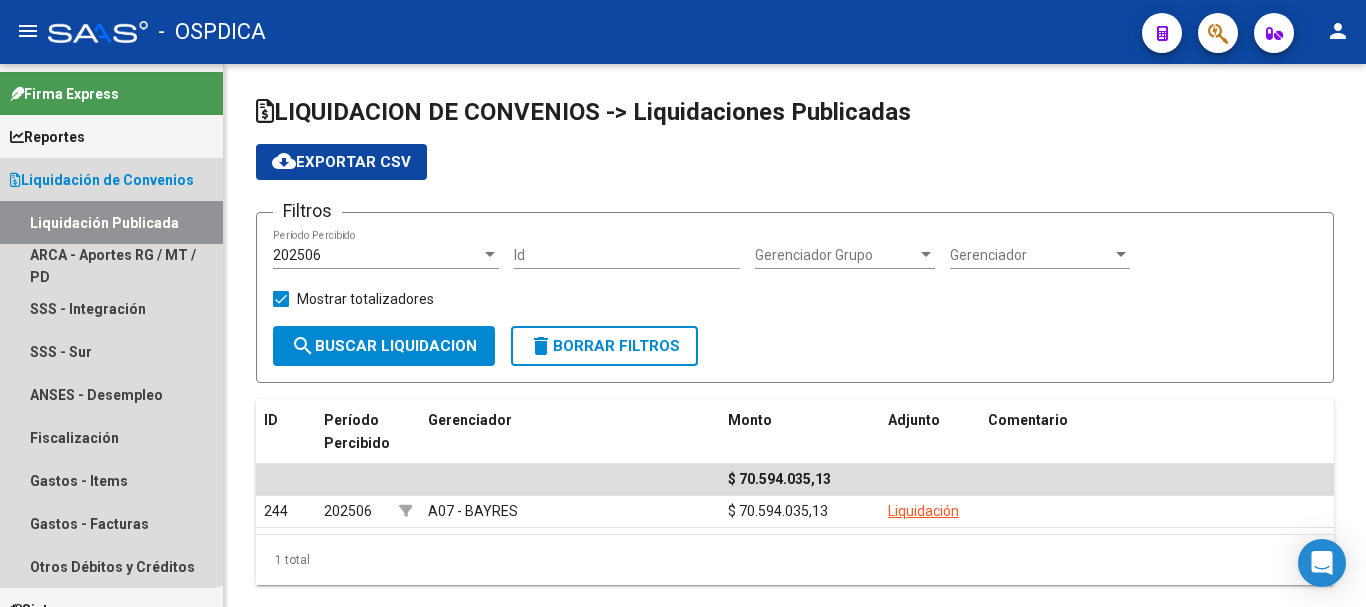 click on "Liquidación Publicada" at bounding box center [111, 222] 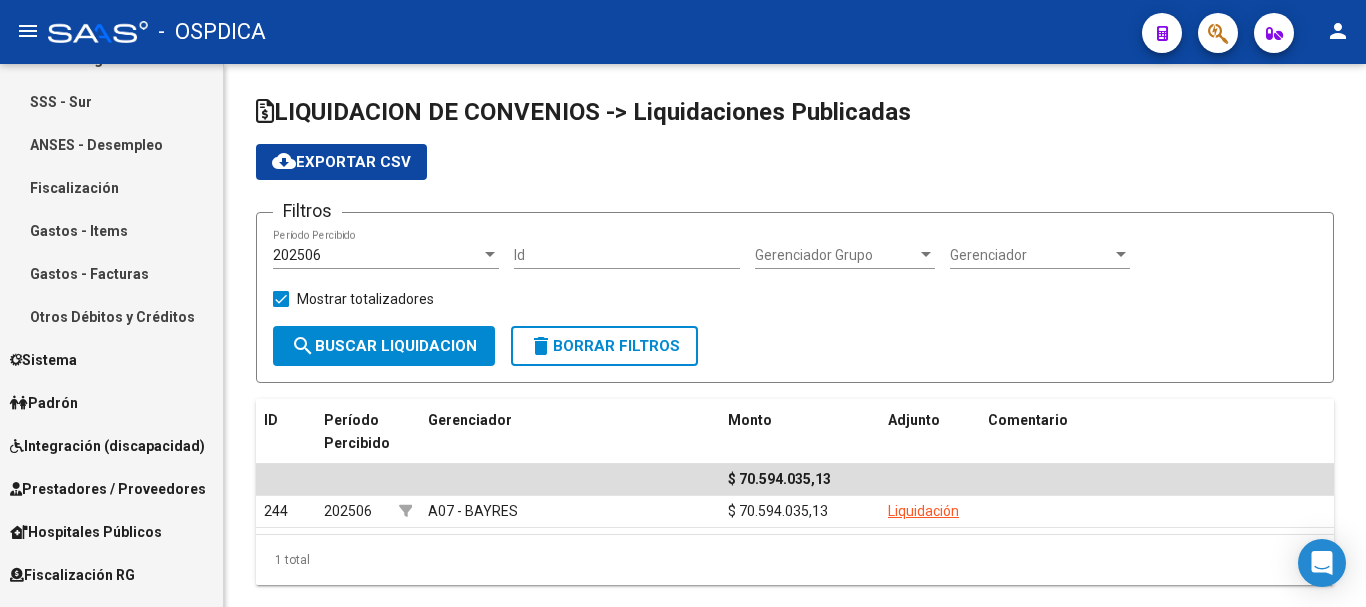 scroll, scrollTop: 300, scrollLeft: 0, axis: vertical 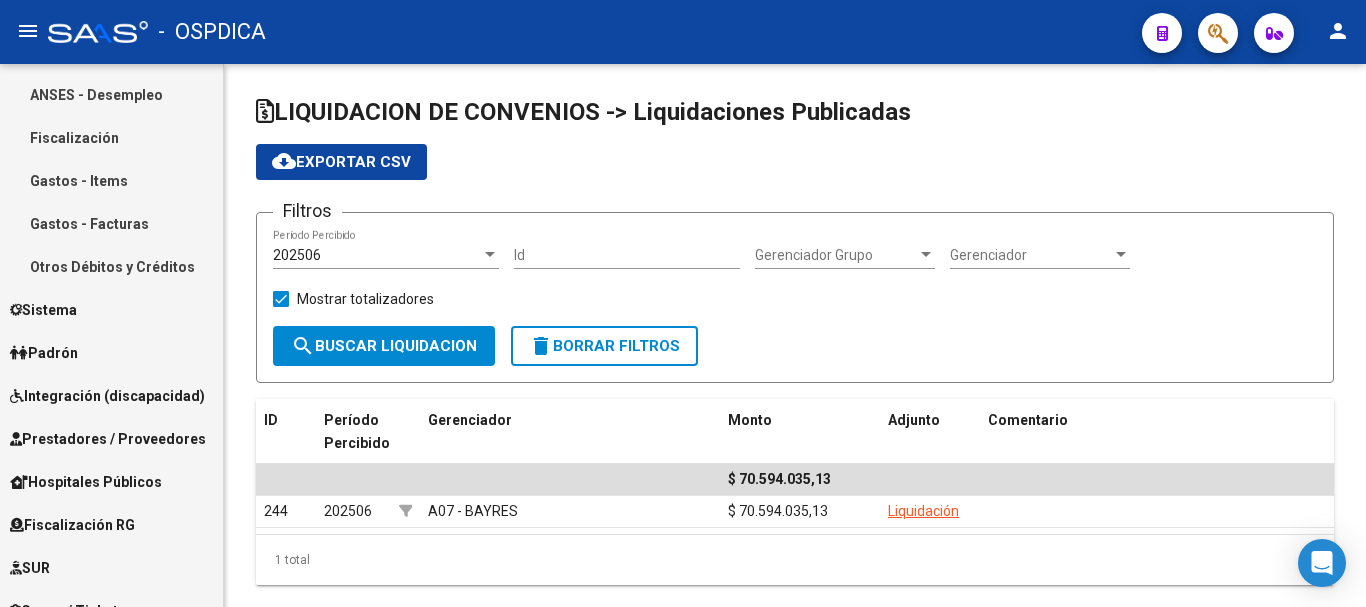 click on "Prestadores / Proveedores" at bounding box center [108, 439] 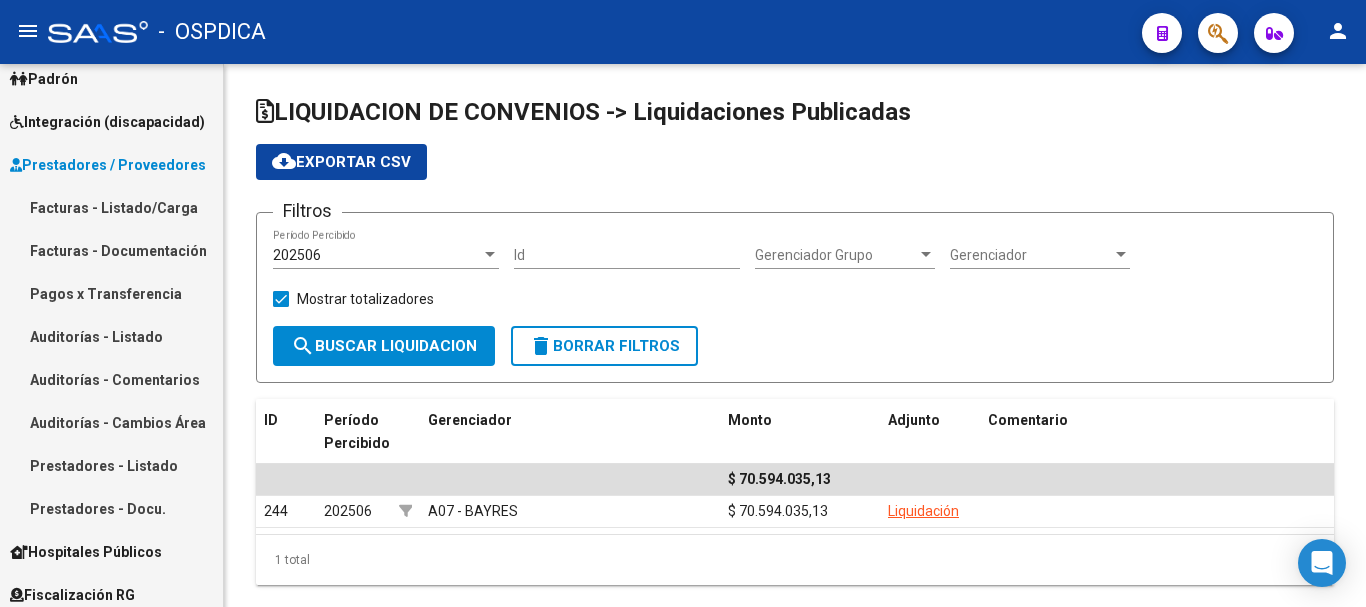scroll, scrollTop: 100, scrollLeft: 0, axis: vertical 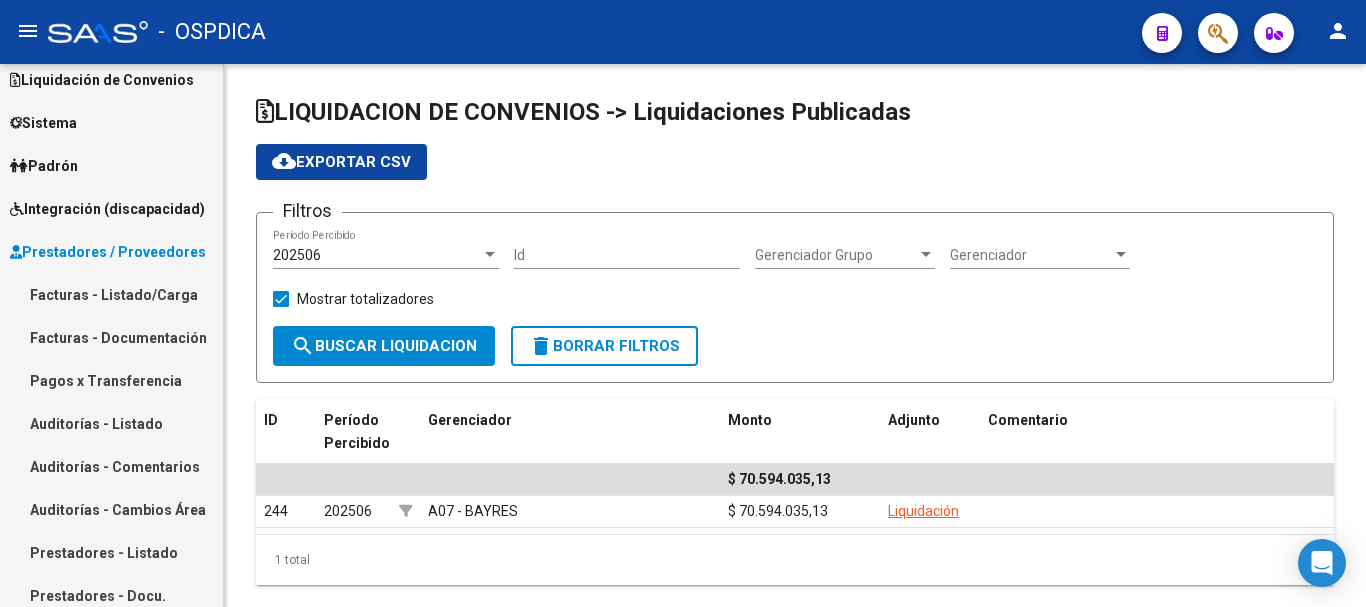 click on "Facturas - Listado/Carga" at bounding box center (111, 294) 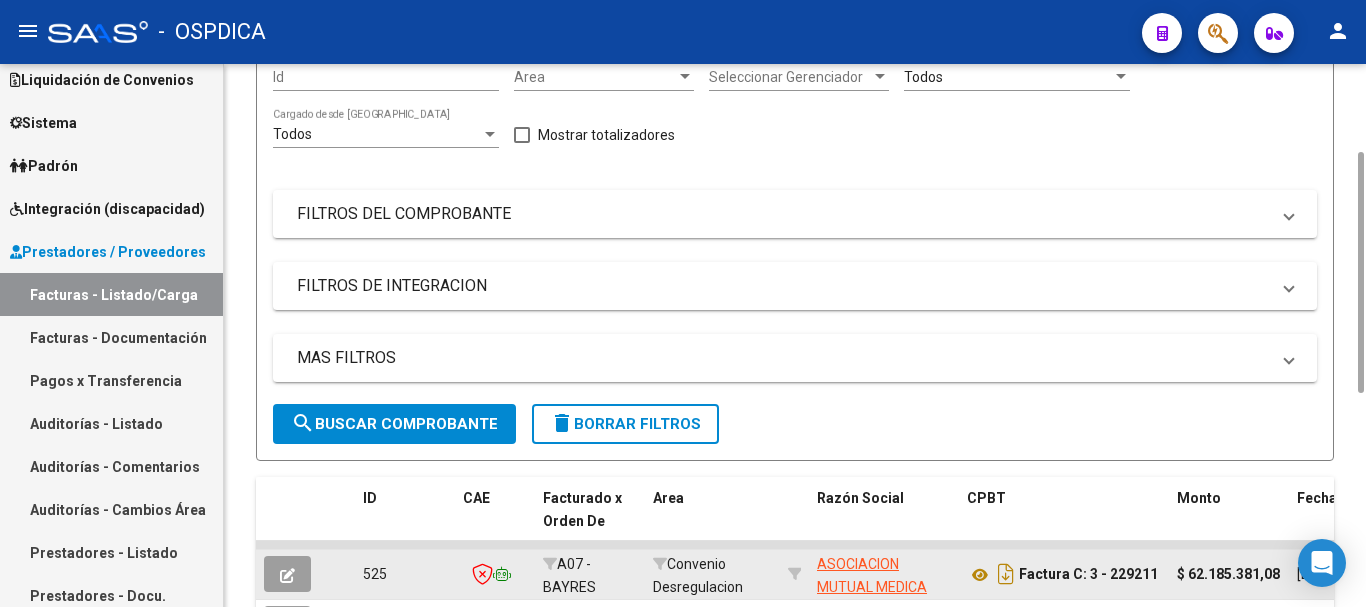 scroll, scrollTop: 400, scrollLeft: 0, axis: vertical 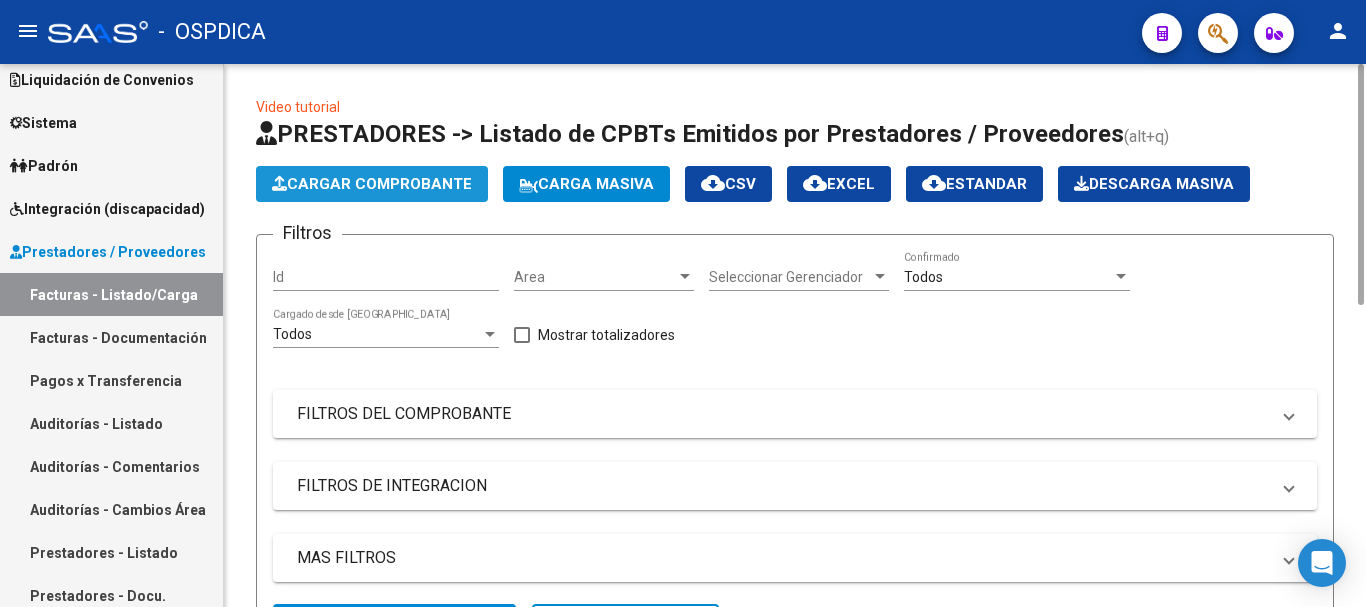 click on "Cargar Comprobante" 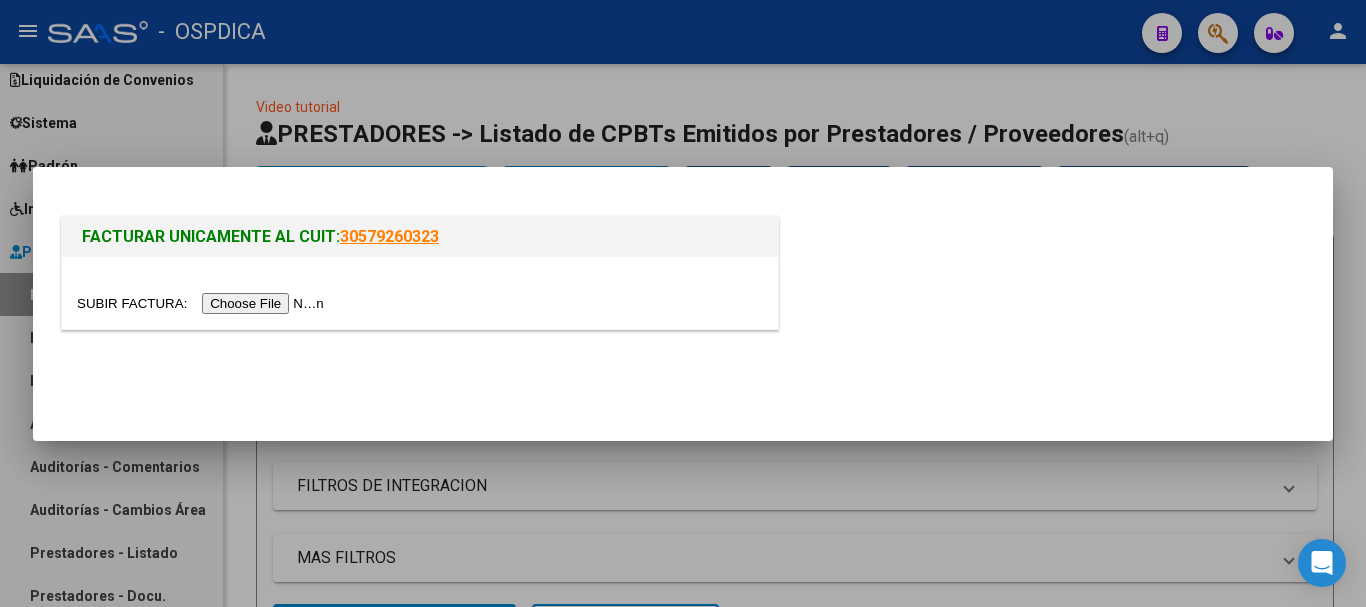 click at bounding box center [203, 303] 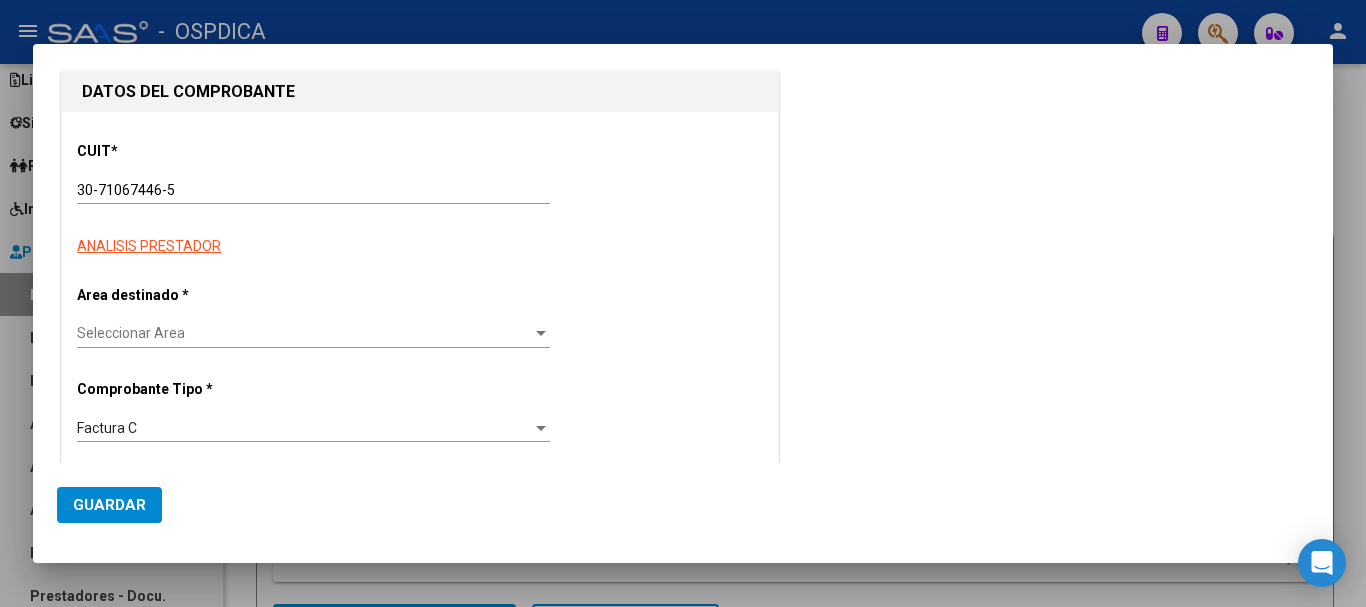scroll, scrollTop: 300, scrollLeft: 0, axis: vertical 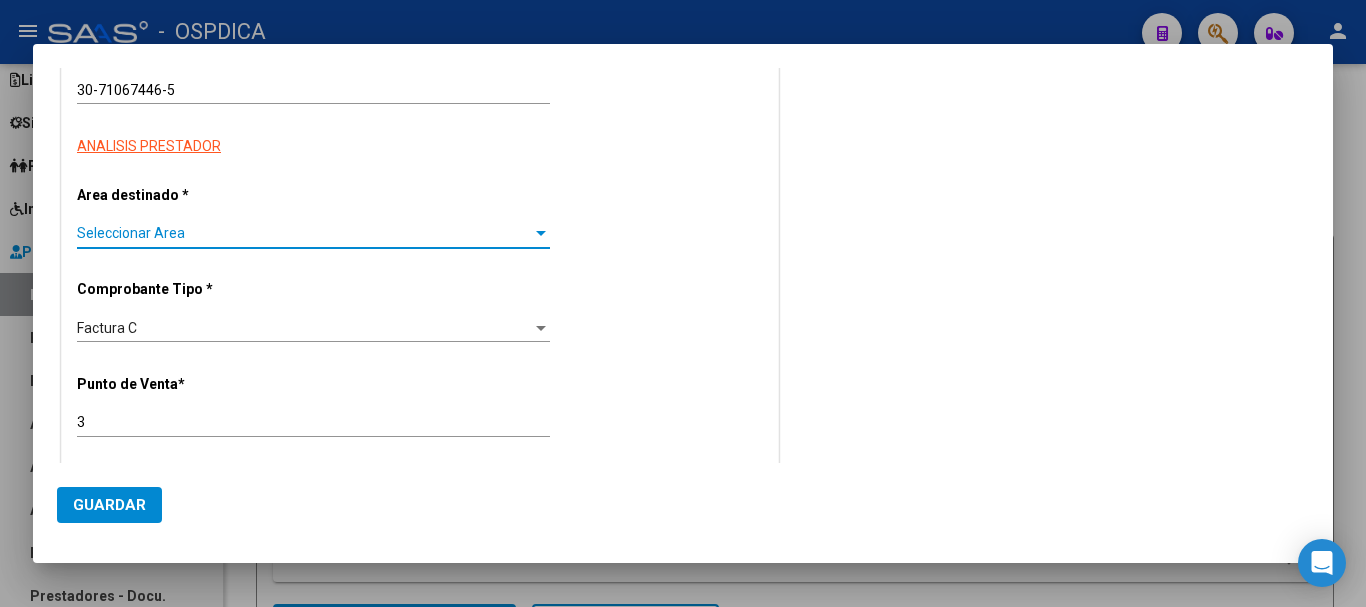 click on "Seleccionar Area" at bounding box center (304, 233) 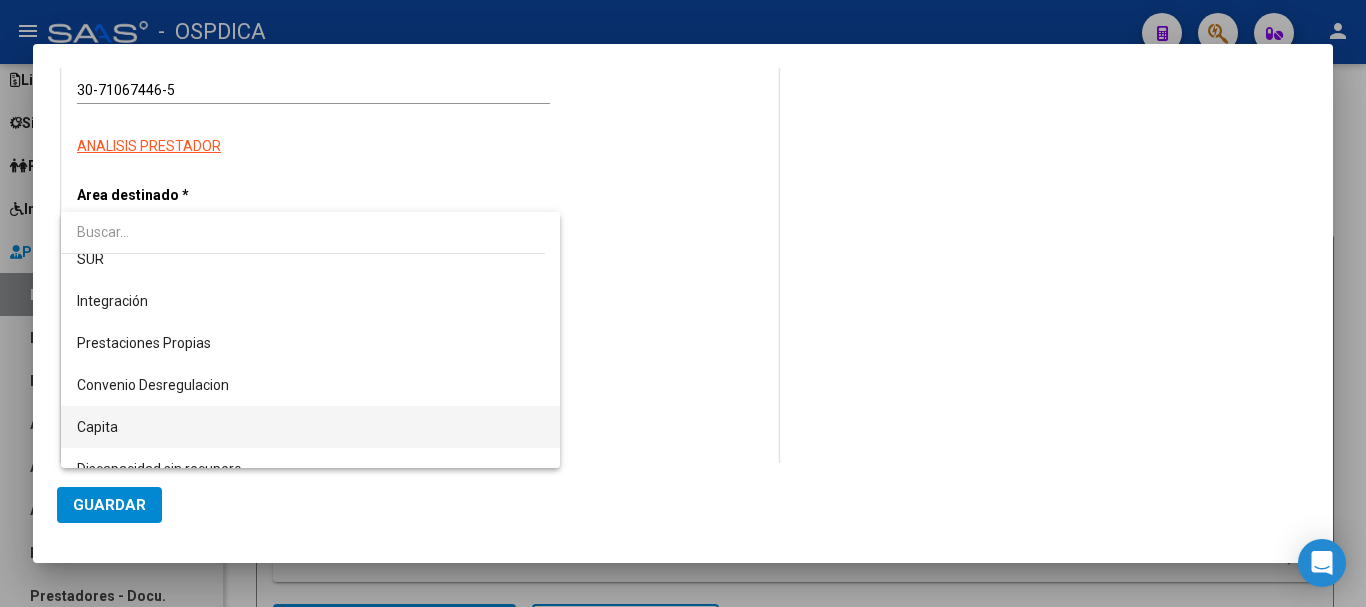 scroll, scrollTop: 122, scrollLeft: 0, axis: vertical 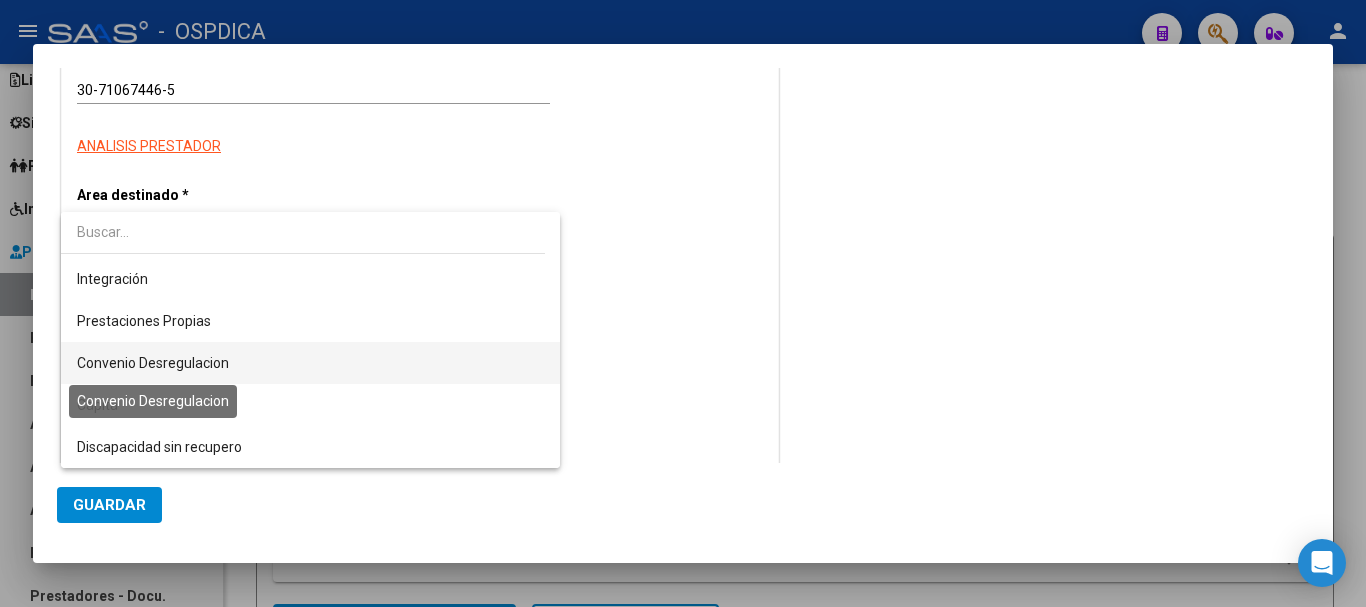 click on "Convenio Desregulacion" at bounding box center (153, 363) 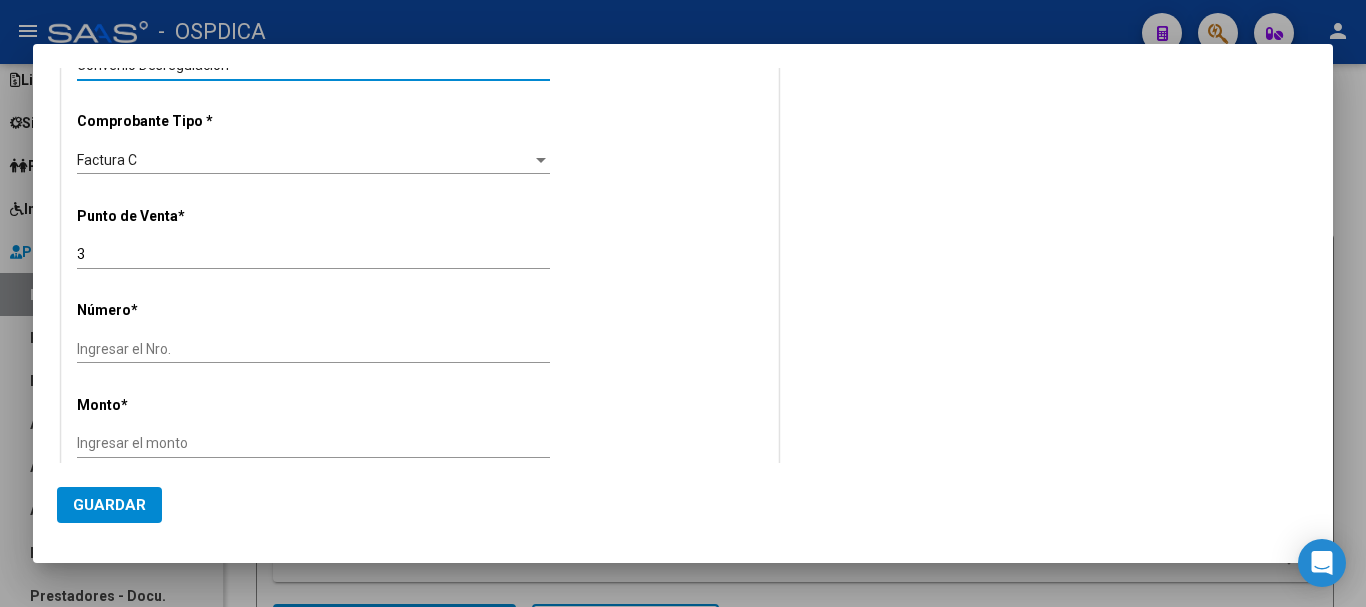 scroll, scrollTop: 600, scrollLeft: 0, axis: vertical 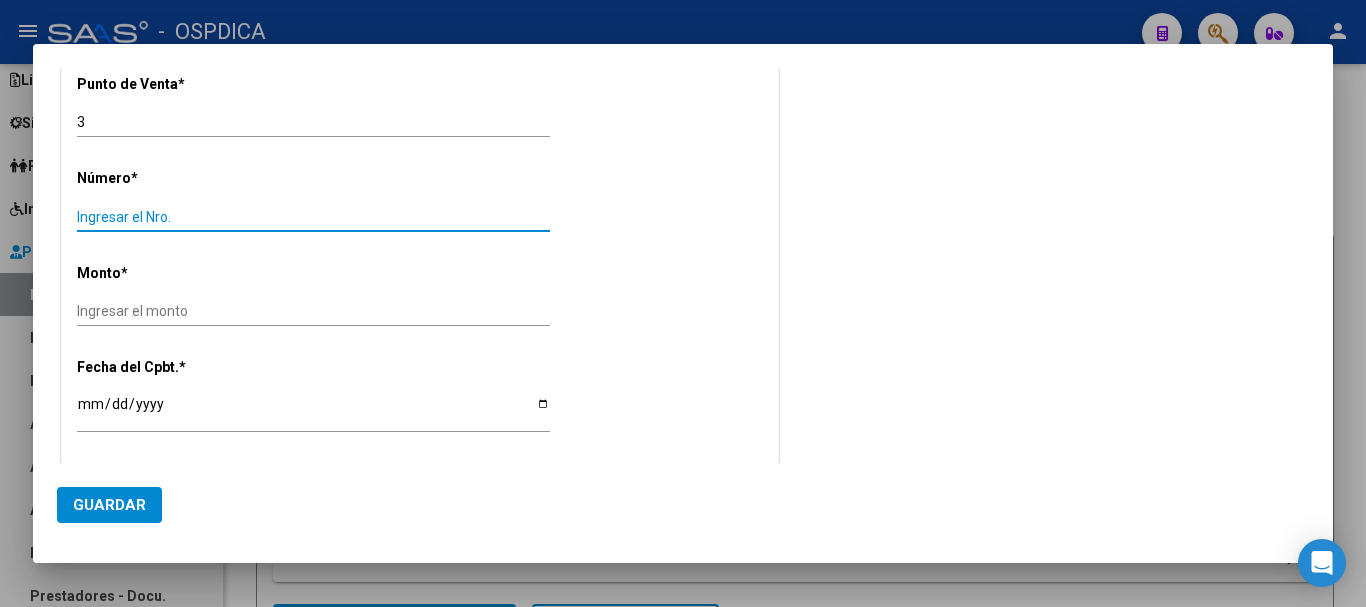 click on "Ingresar el Nro." at bounding box center (313, 217) 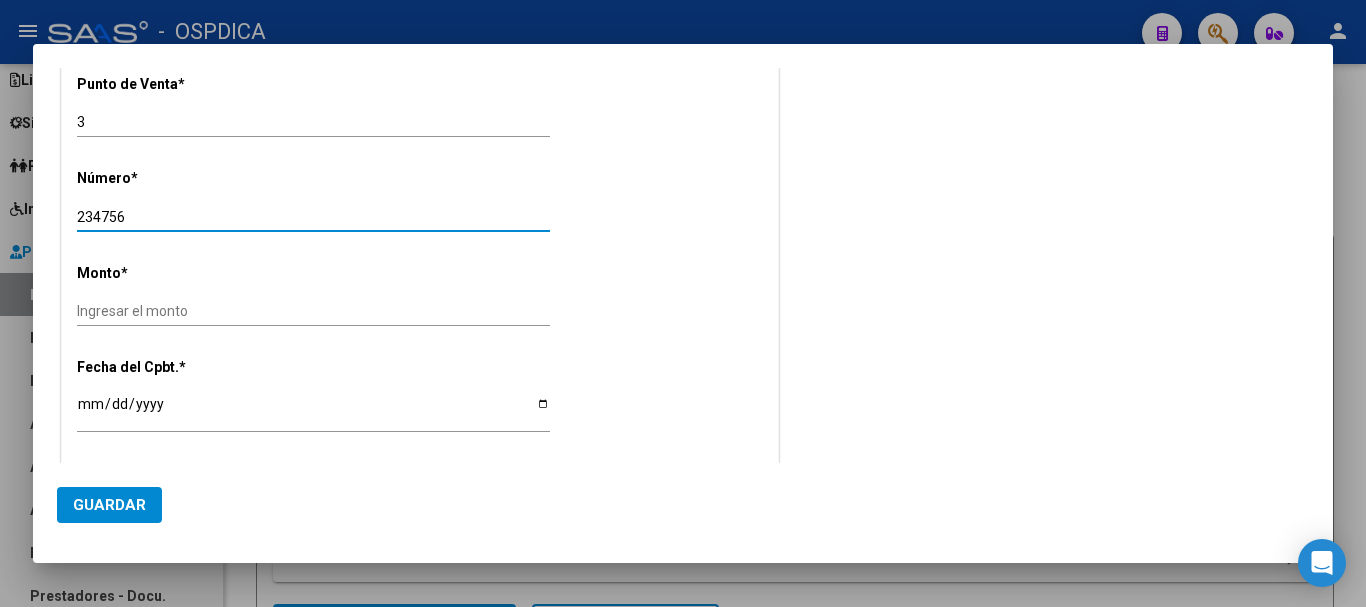 type on "234756" 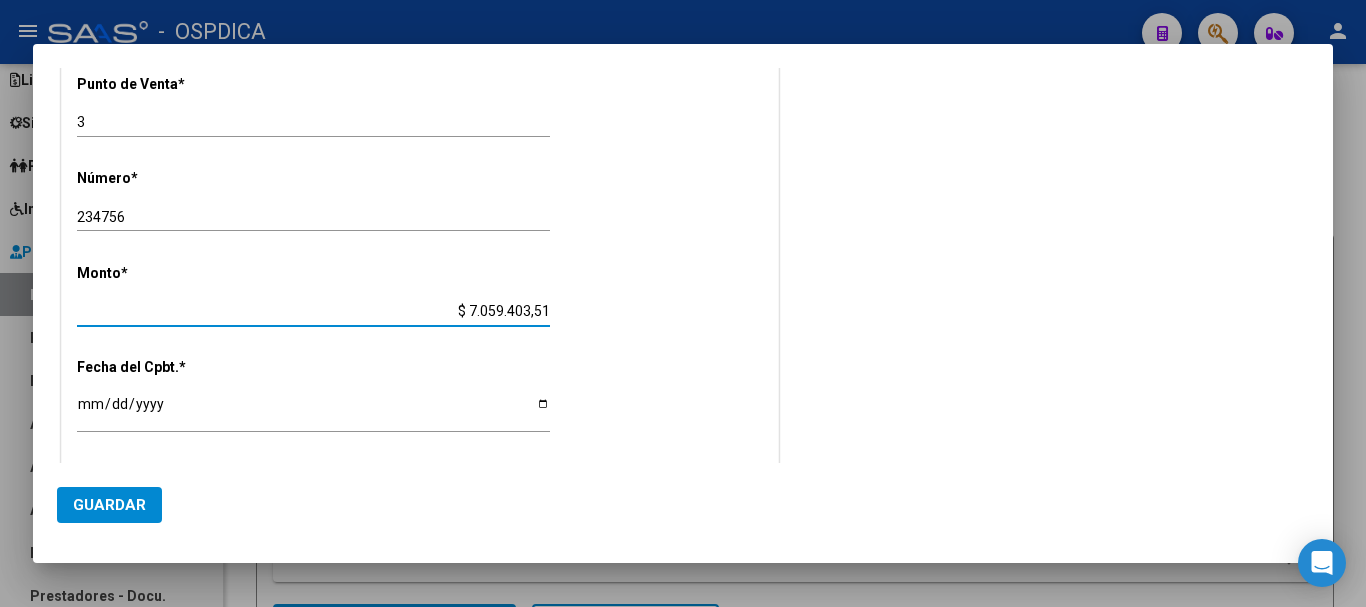 type on "$ 70.594.035,13" 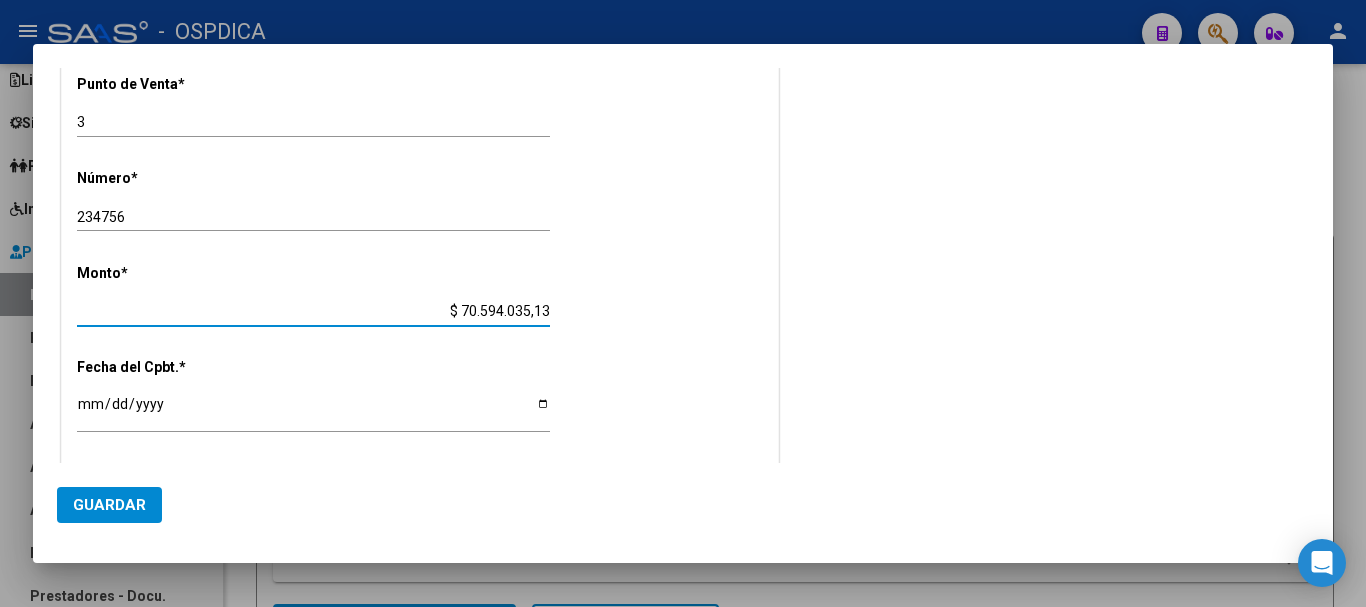 click on "Ingresar la fecha" at bounding box center [313, 411] 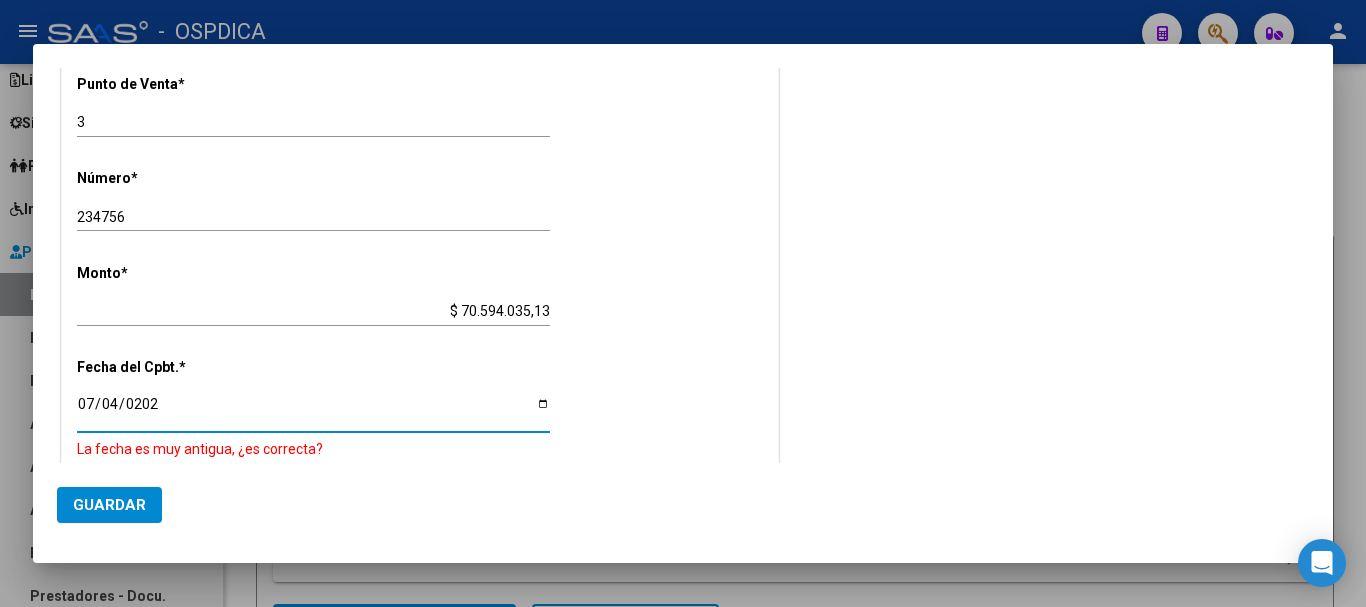 type on "[DATE]" 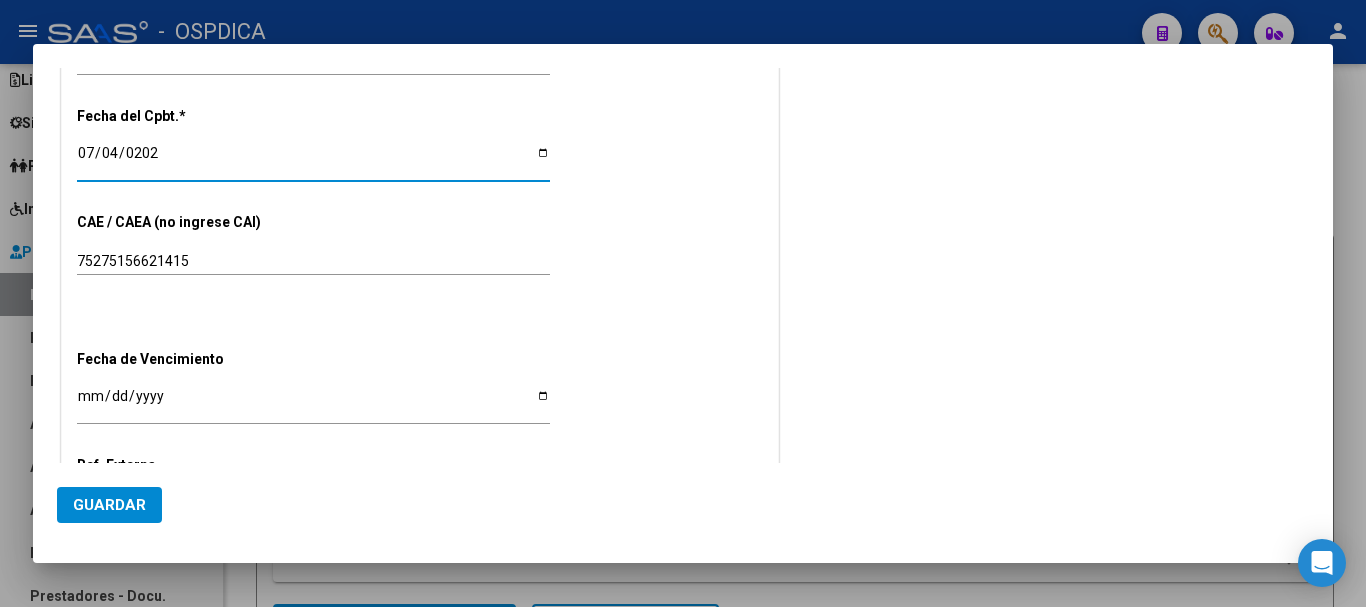 scroll, scrollTop: 900, scrollLeft: 0, axis: vertical 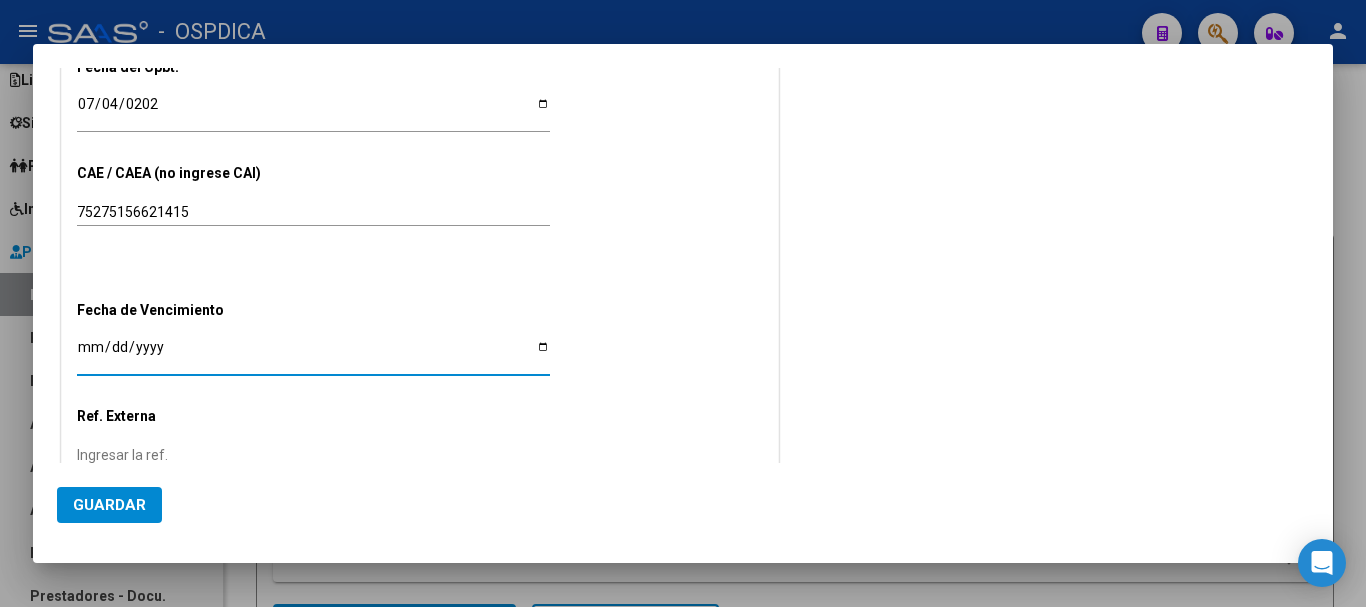 click on "Ingresar la fecha" at bounding box center [313, 354] 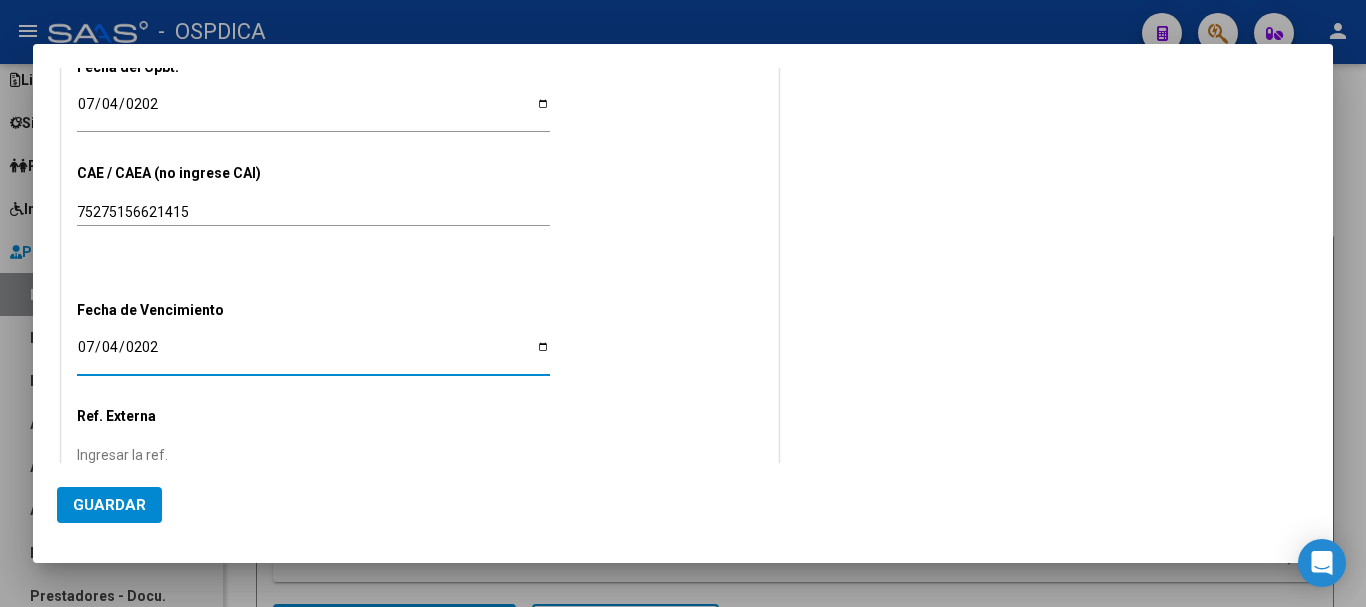 type on "[DATE]" 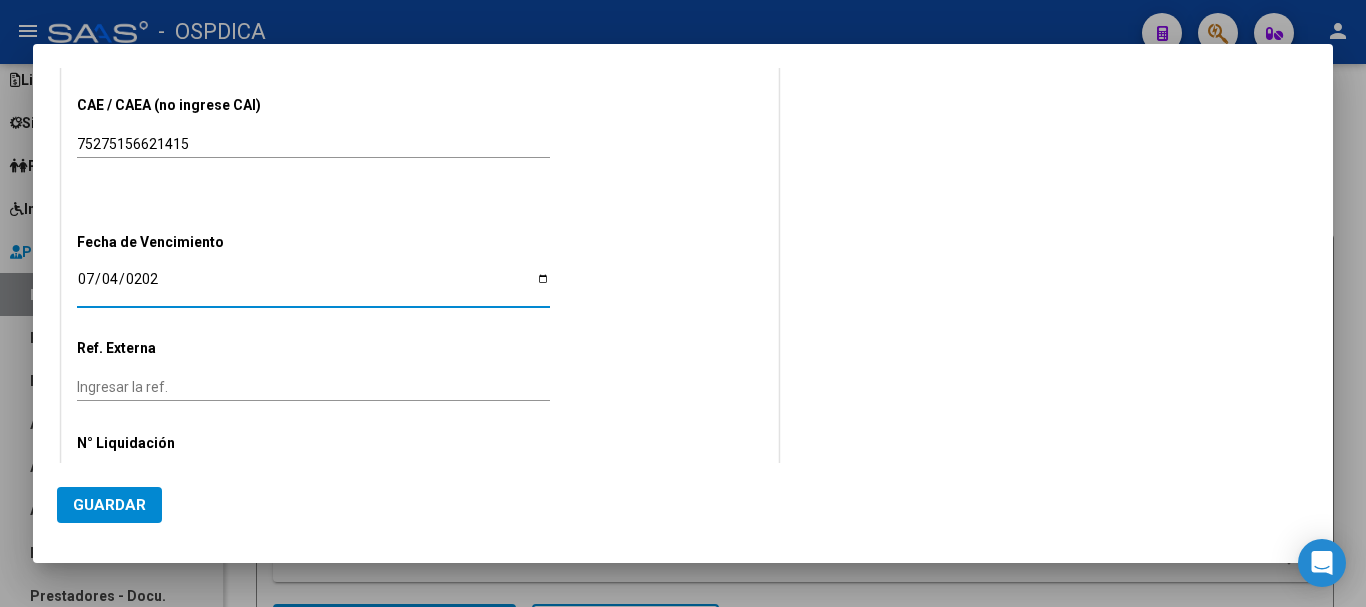 scroll, scrollTop: 1038, scrollLeft: 0, axis: vertical 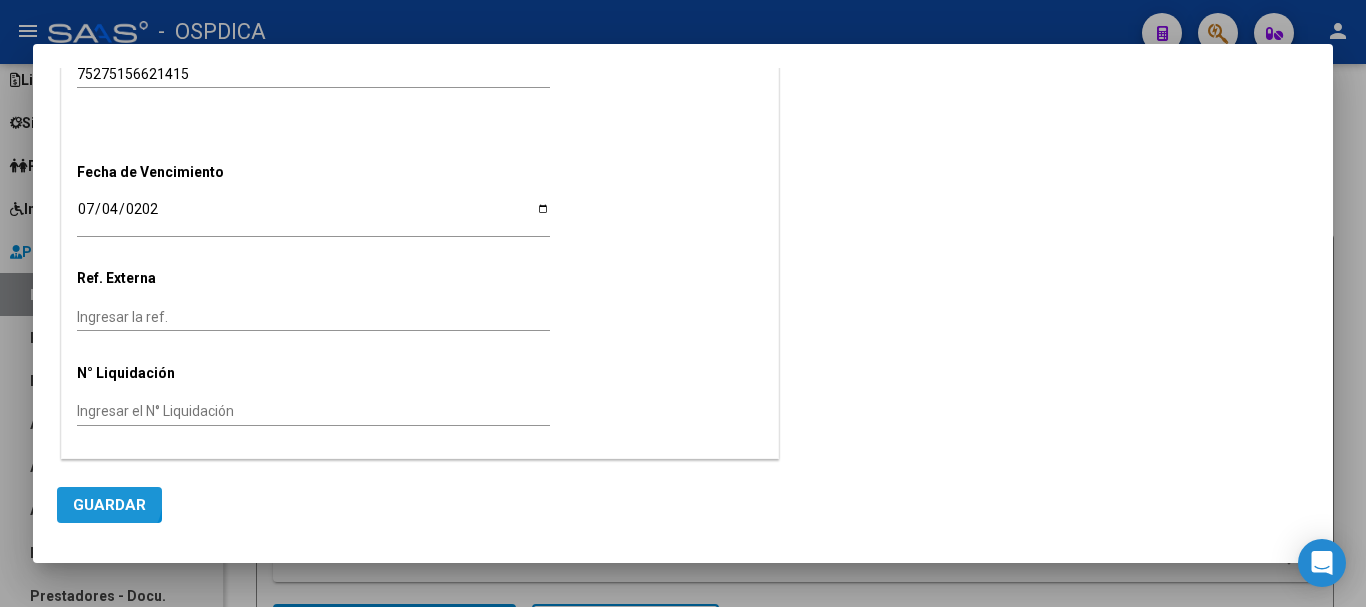 click on "Guardar" 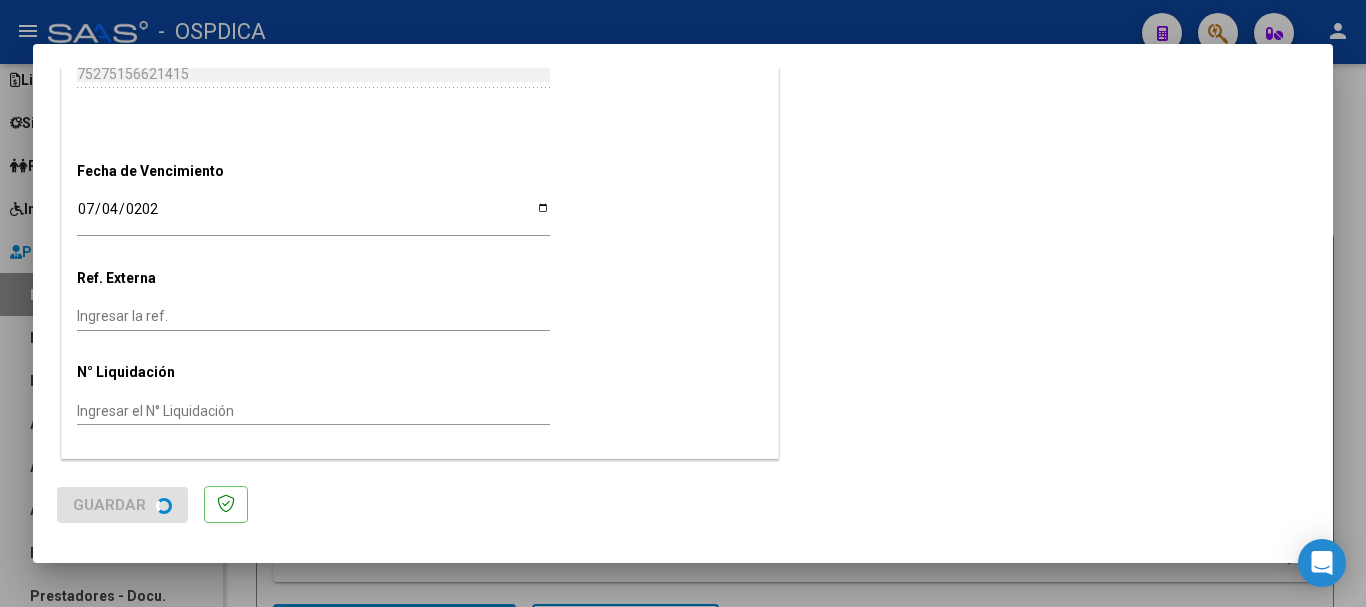 scroll, scrollTop: 0, scrollLeft: 0, axis: both 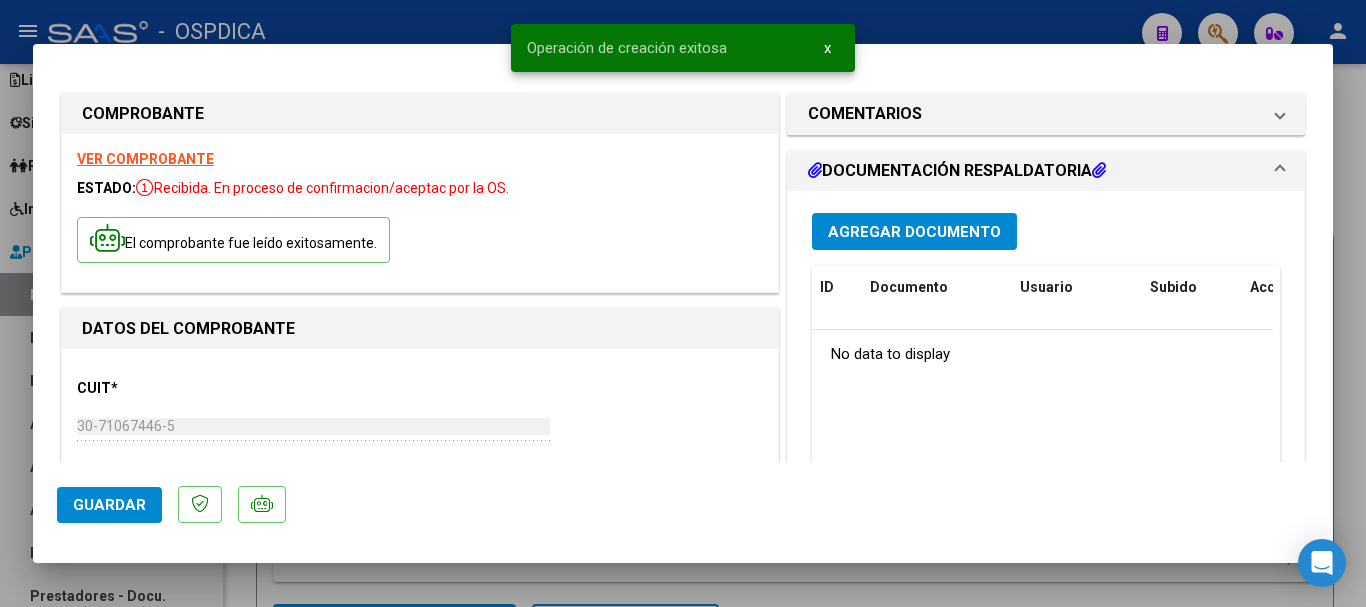 click at bounding box center [683, 303] 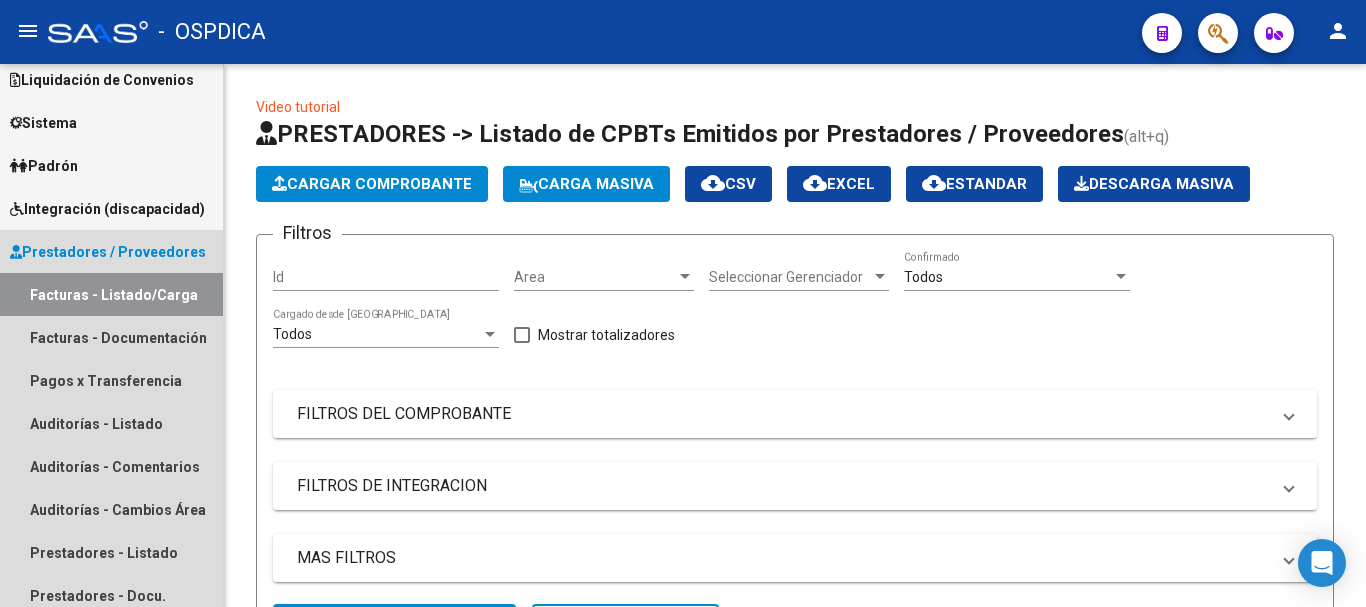 click on "Facturas - Listado/Carga" at bounding box center (111, 294) 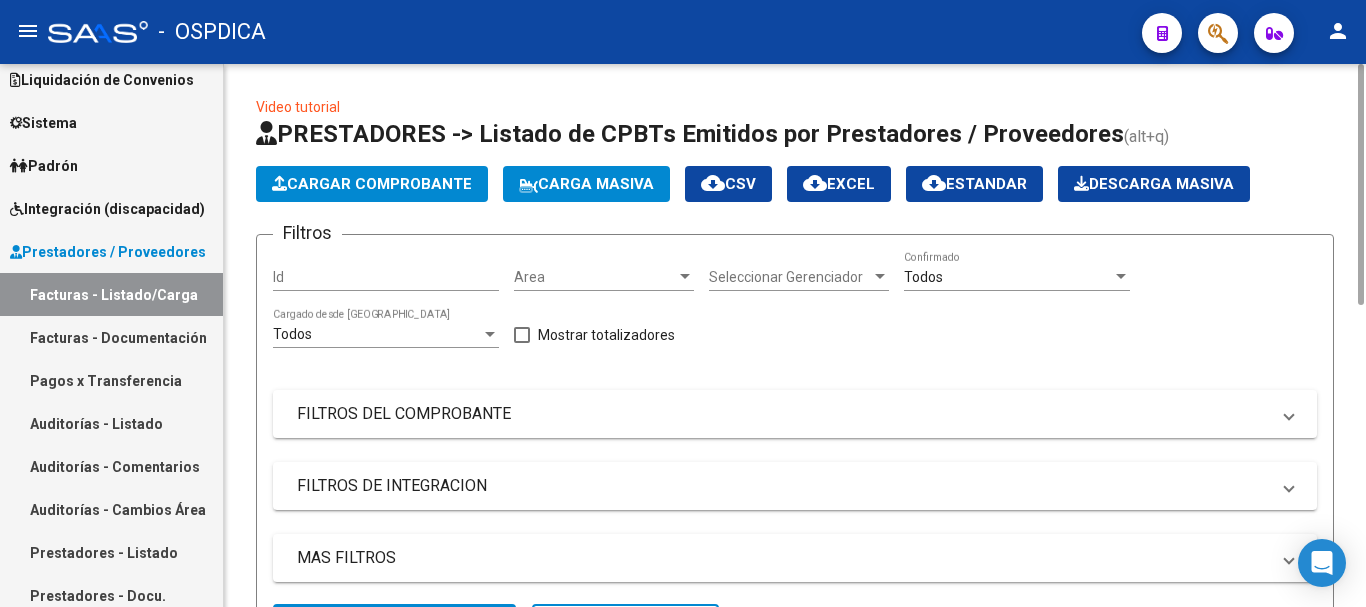 scroll, scrollTop: 400, scrollLeft: 0, axis: vertical 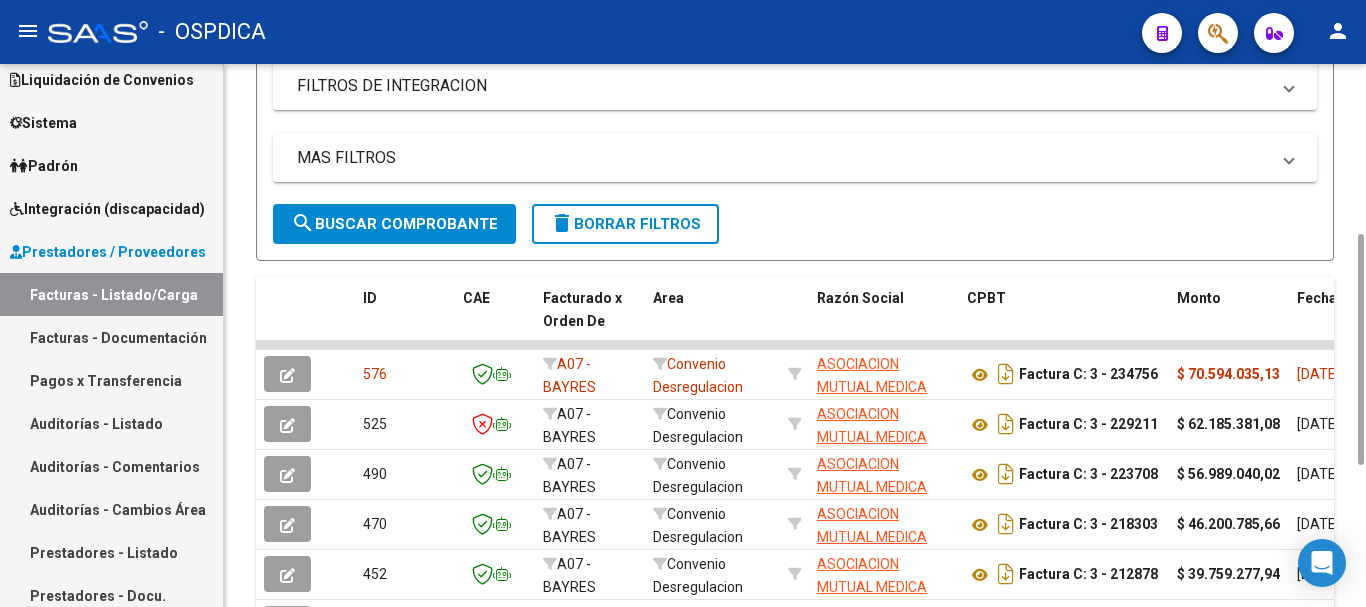 click on "search  Buscar Comprobante" 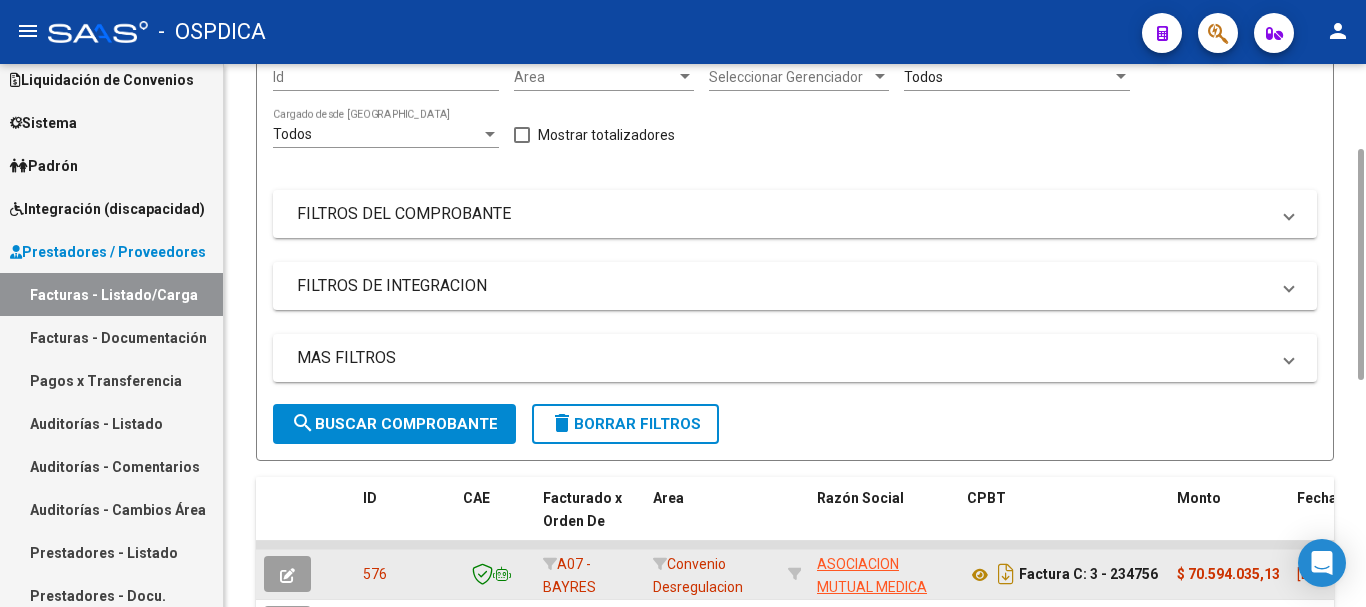 scroll, scrollTop: 0, scrollLeft: 0, axis: both 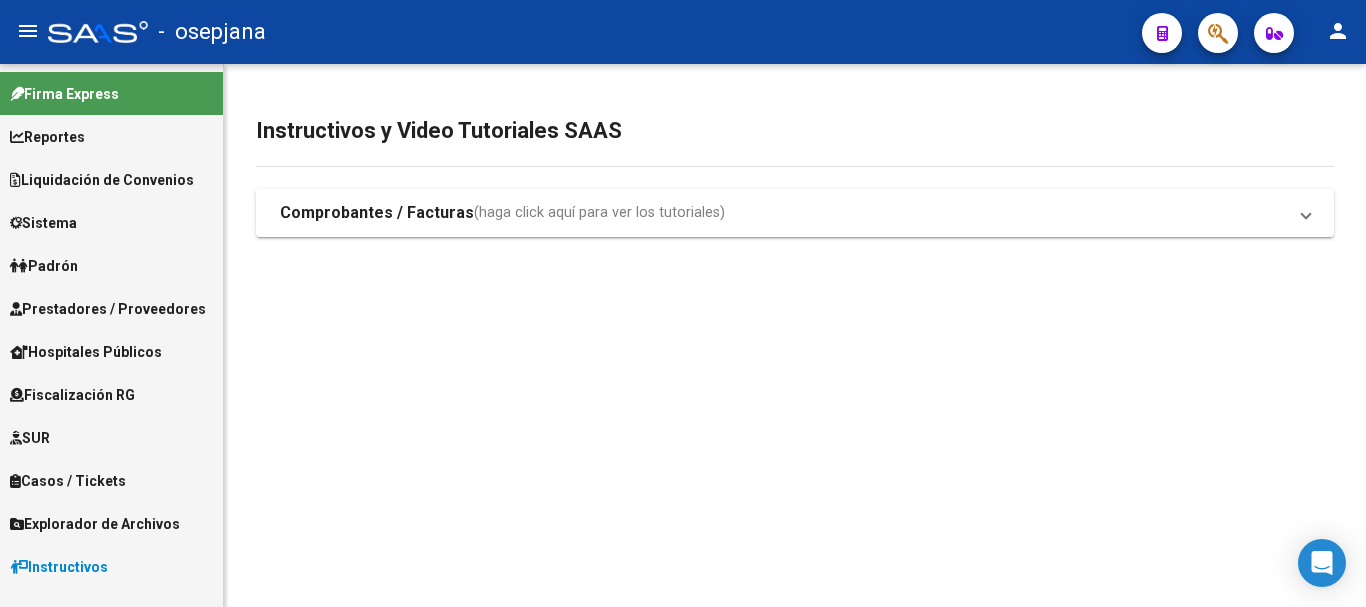 click on "Prestadores / Proveedores" at bounding box center (108, 309) 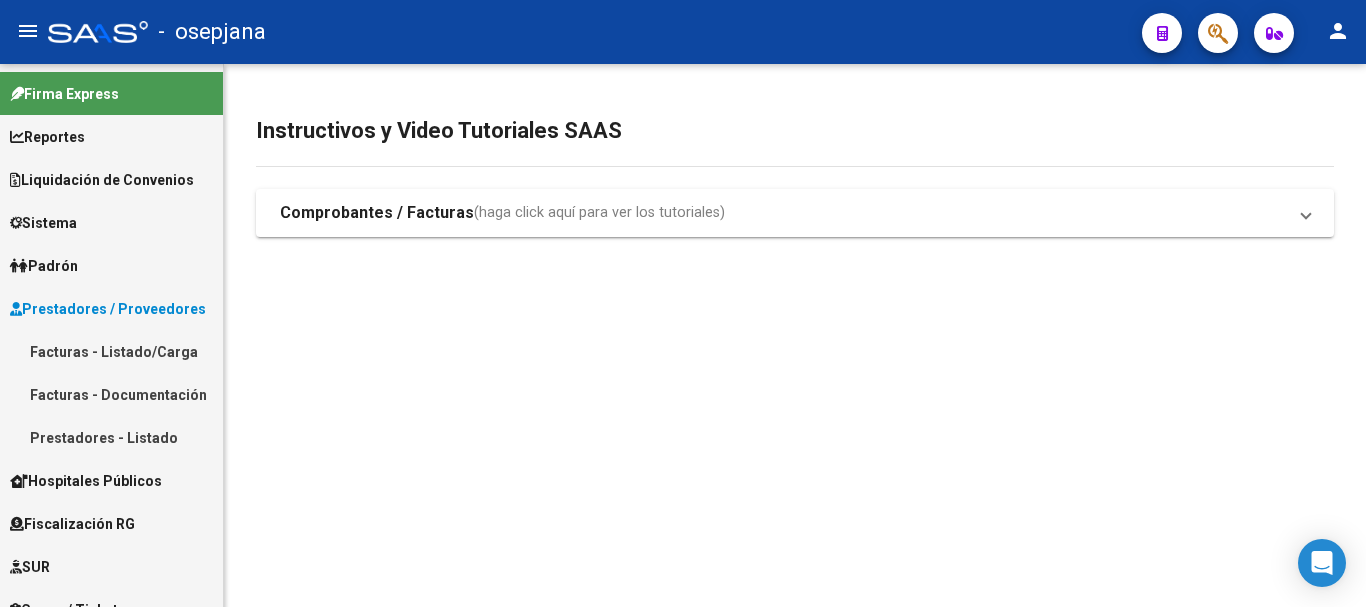 click on "Facturas - Listado/Carga" at bounding box center (111, 351) 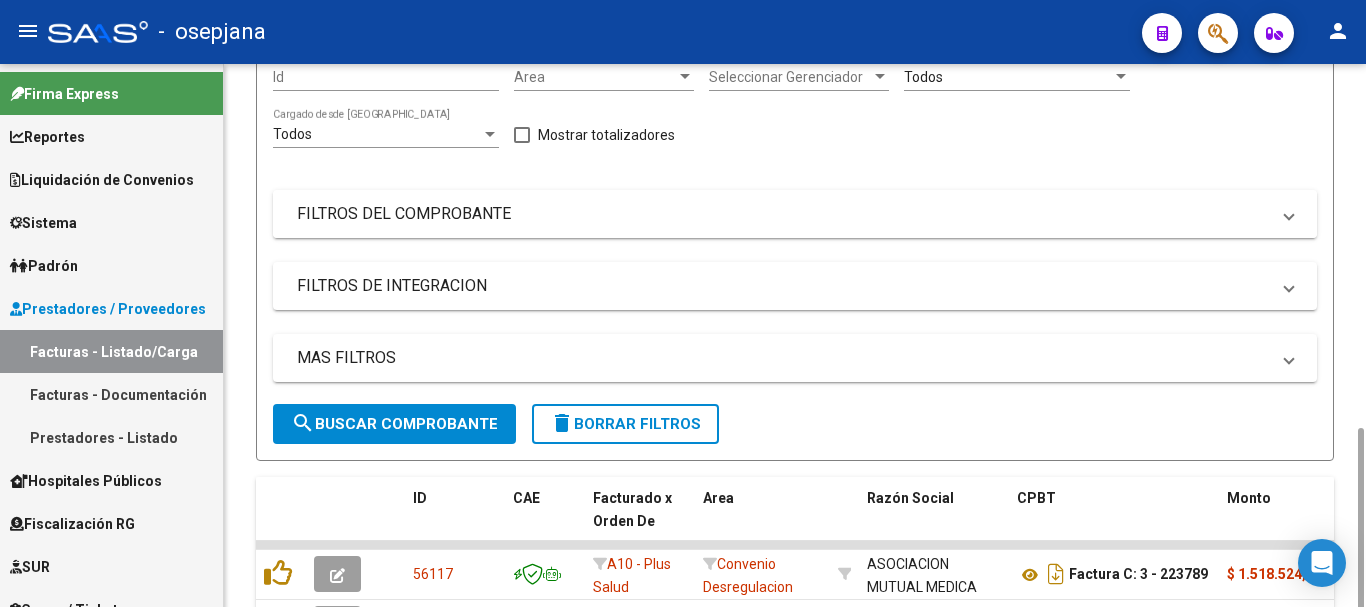 scroll, scrollTop: 400, scrollLeft: 0, axis: vertical 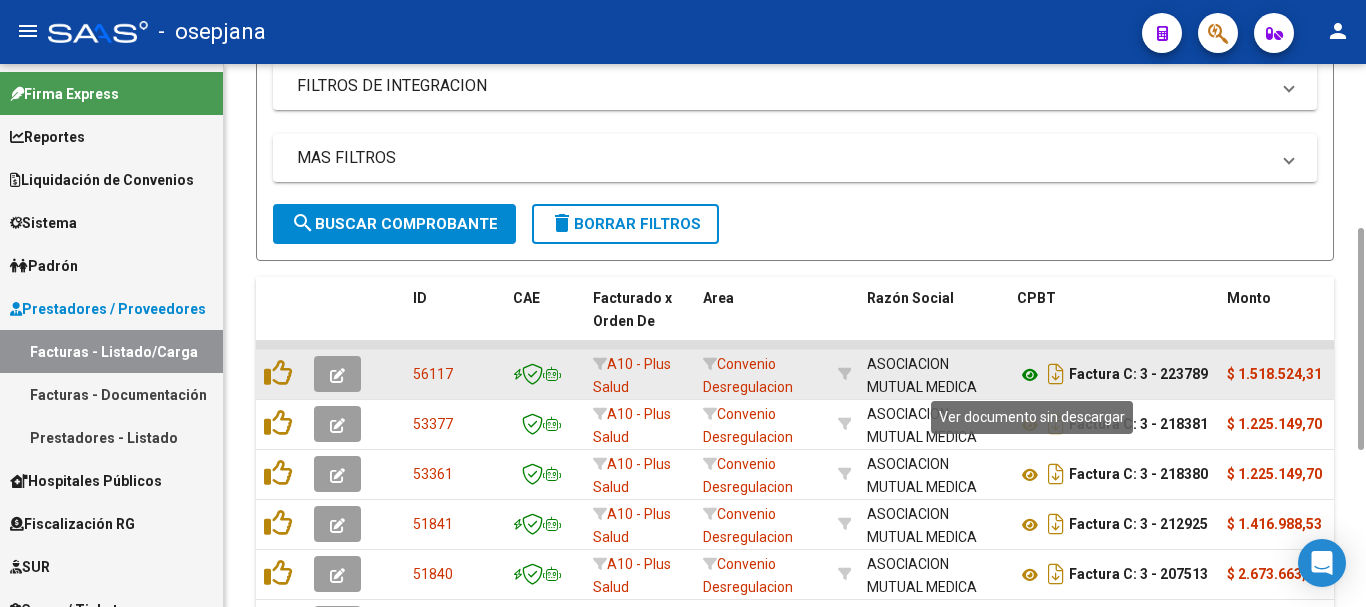 click 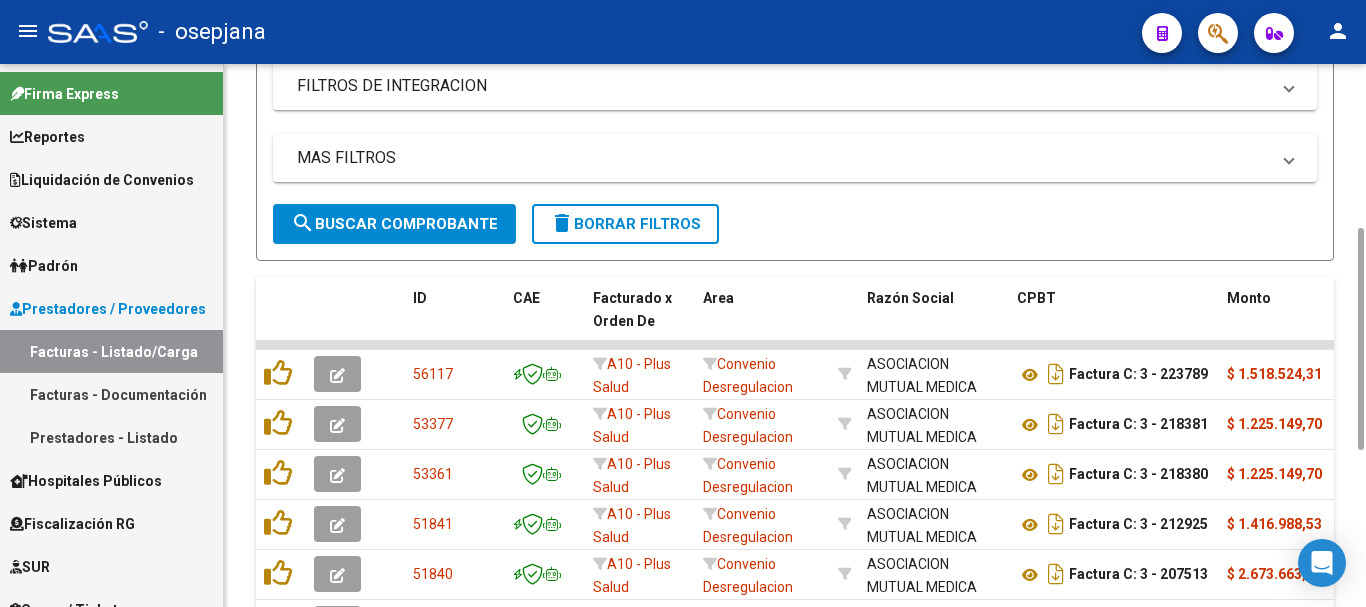 scroll, scrollTop: 0, scrollLeft: 0, axis: both 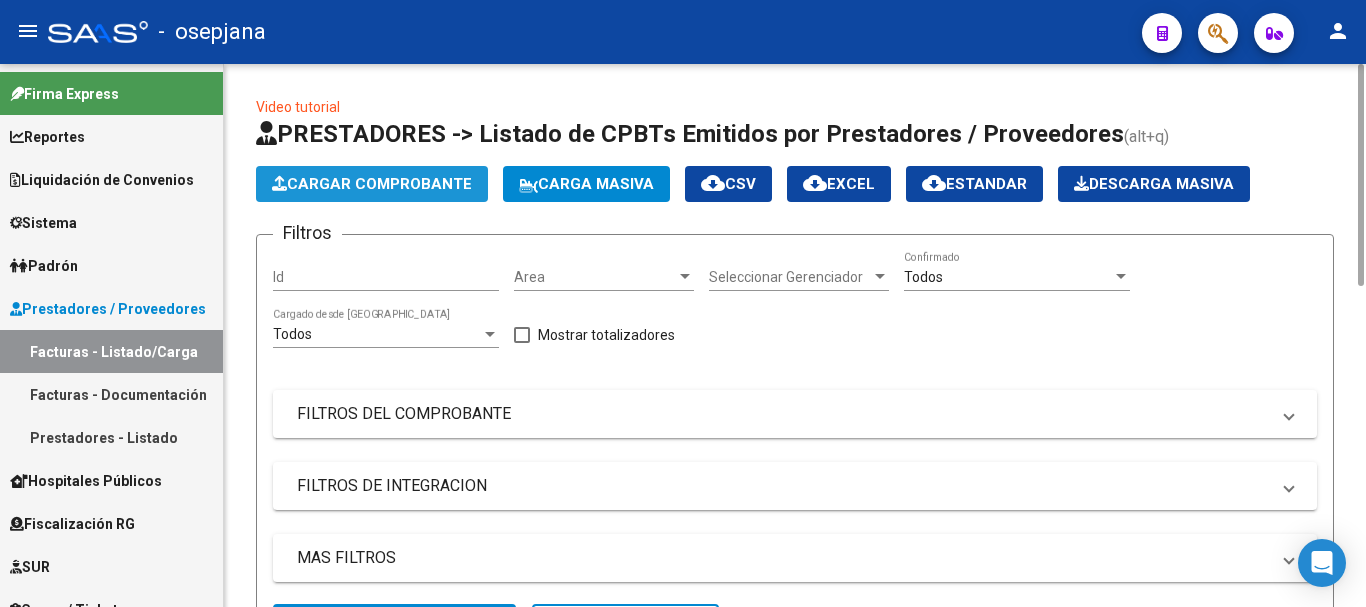 click on "Cargar Comprobante" 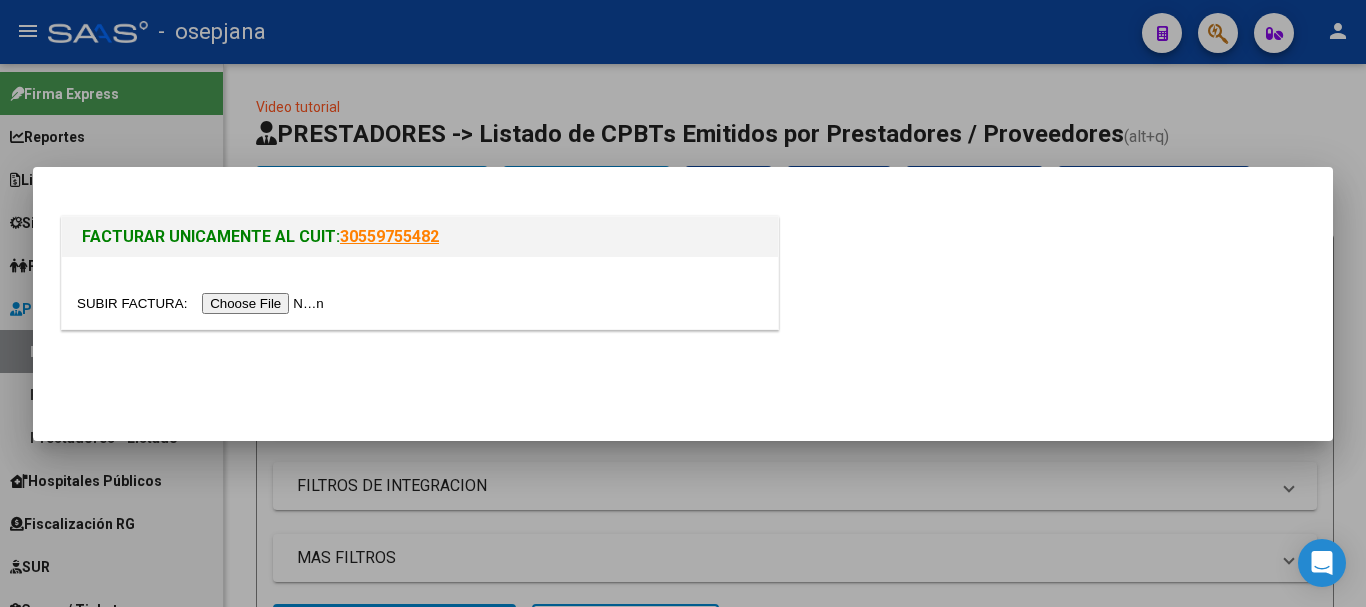 click at bounding box center (203, 303) 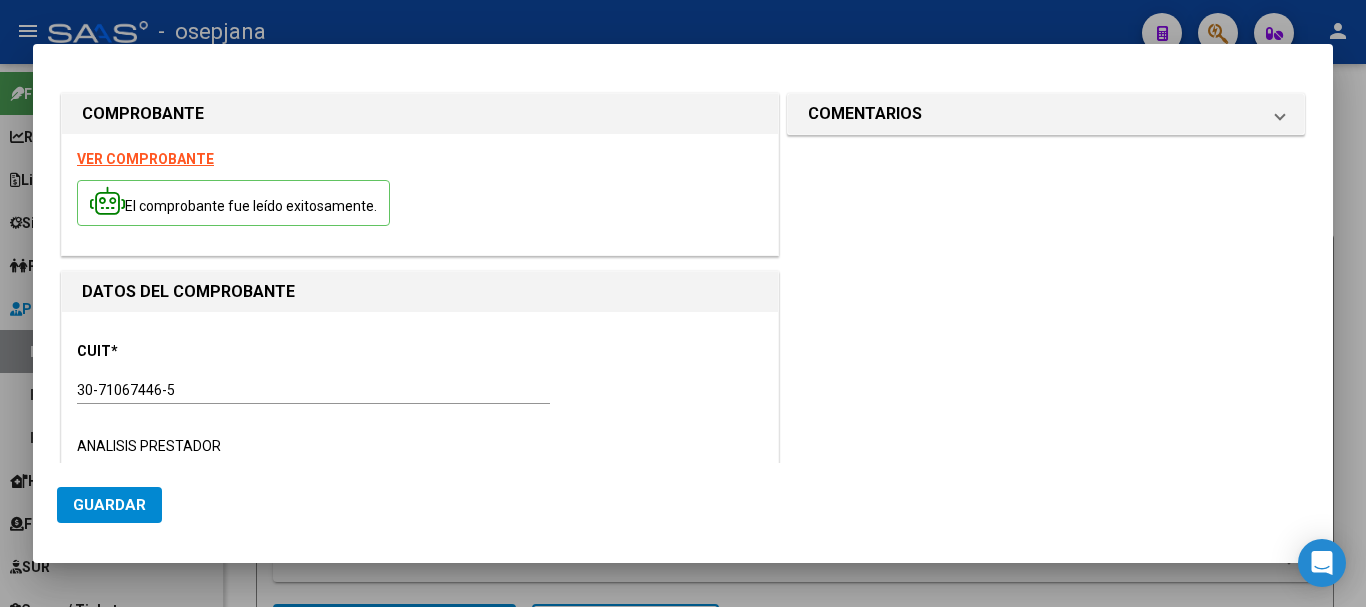 type on "229276" 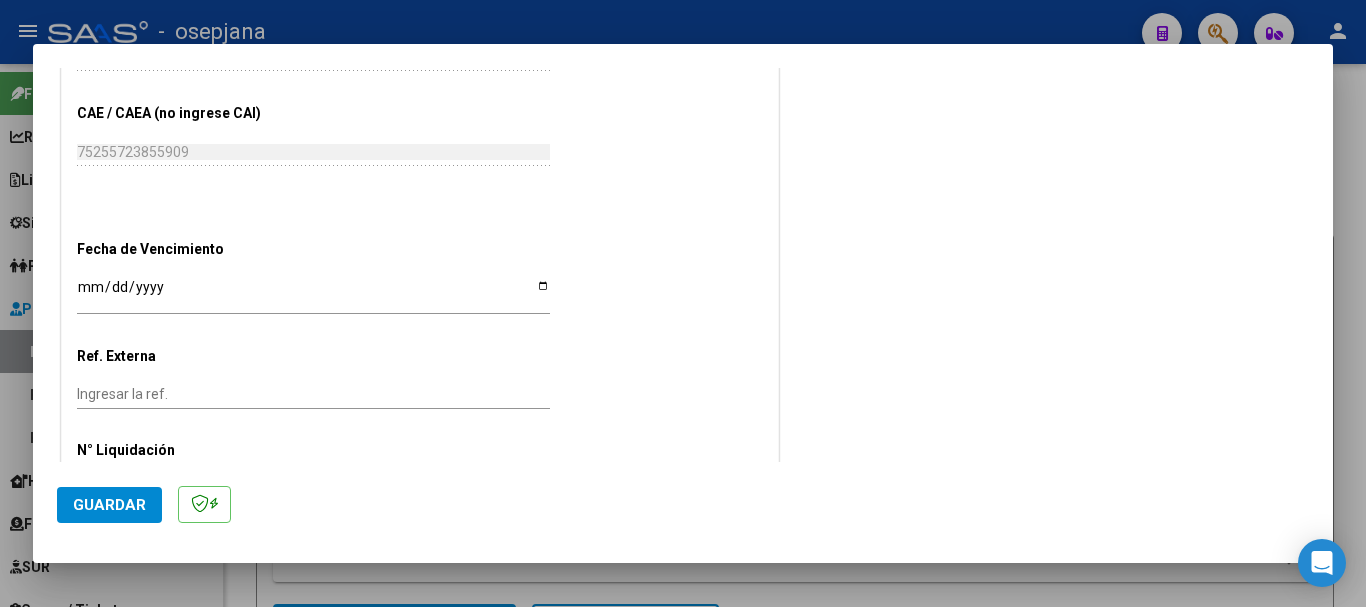 scroll, scrollTop: 1000, scrollLeft: 0, axis: vertical 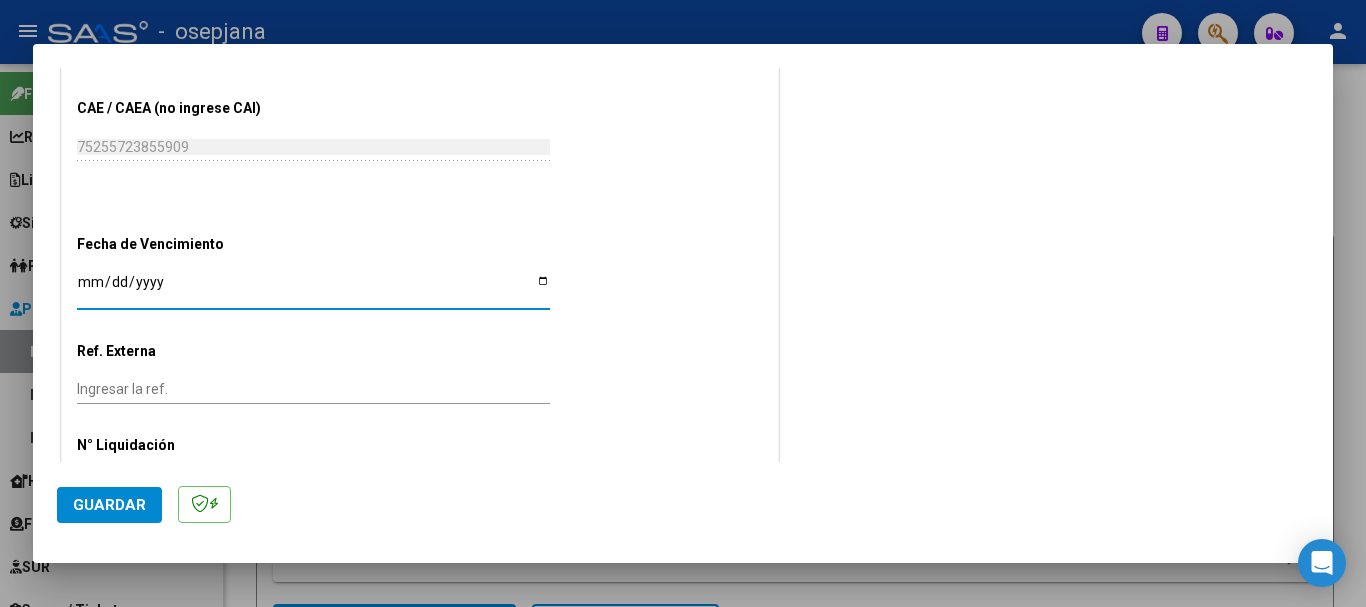 click on "Ingresar la fecha" at bounding box center [313, 289] 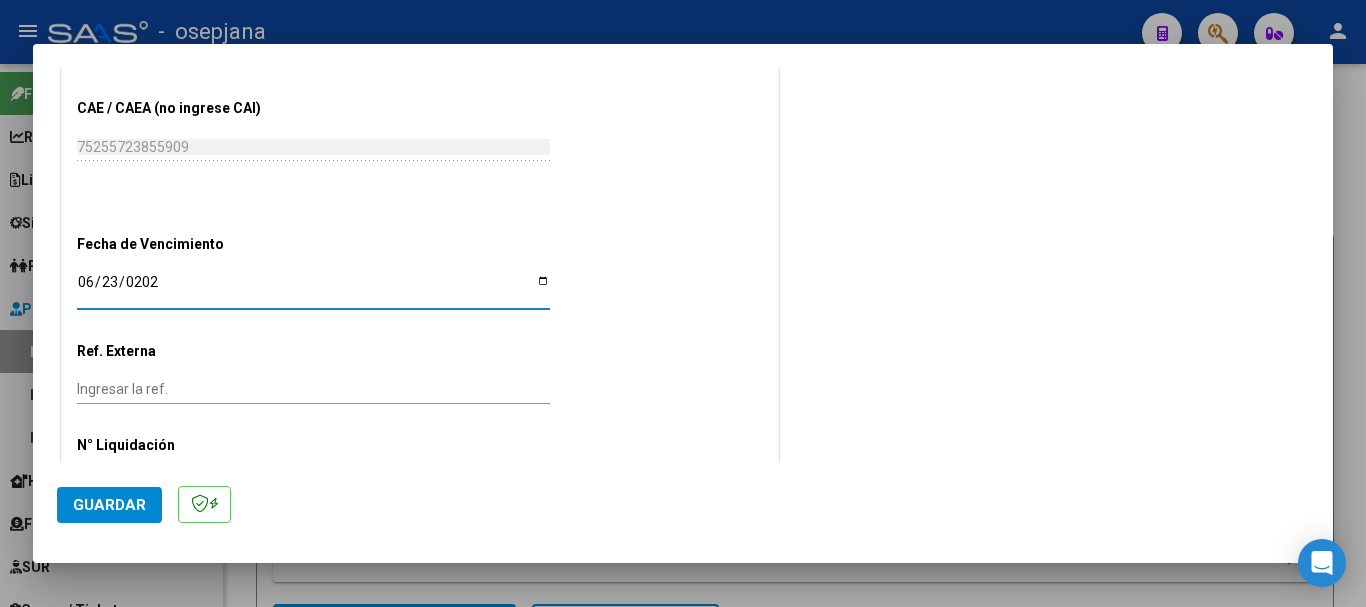 type on "2025-06-23" 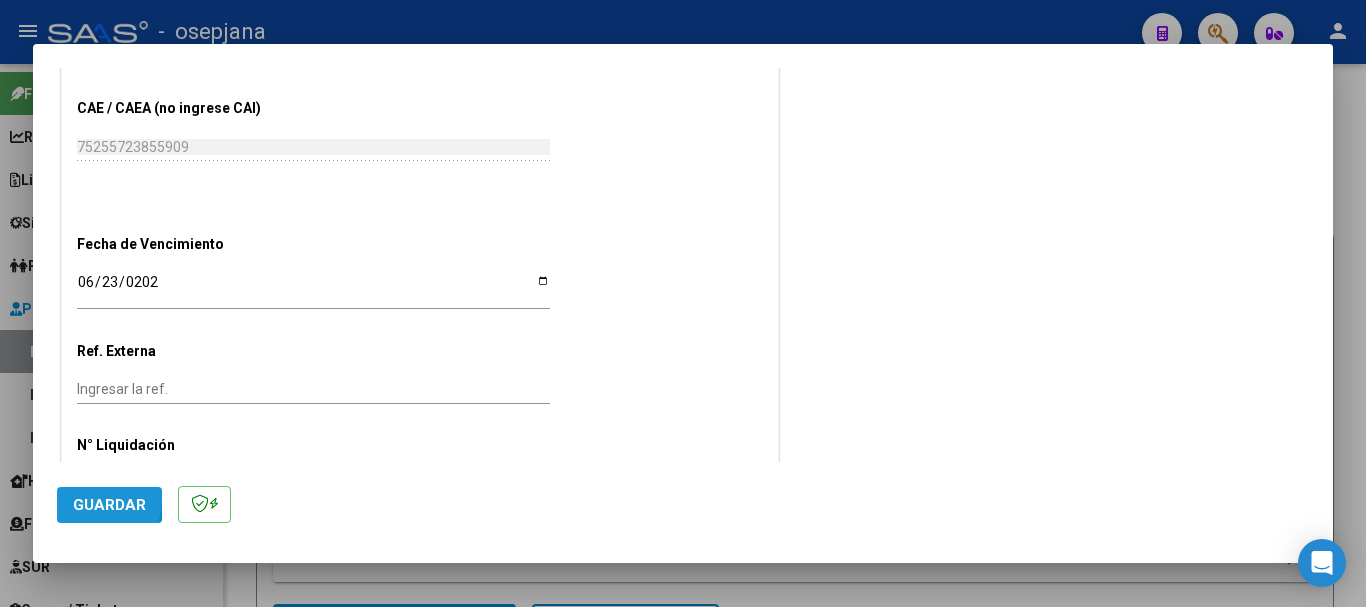 click on "Guardar" 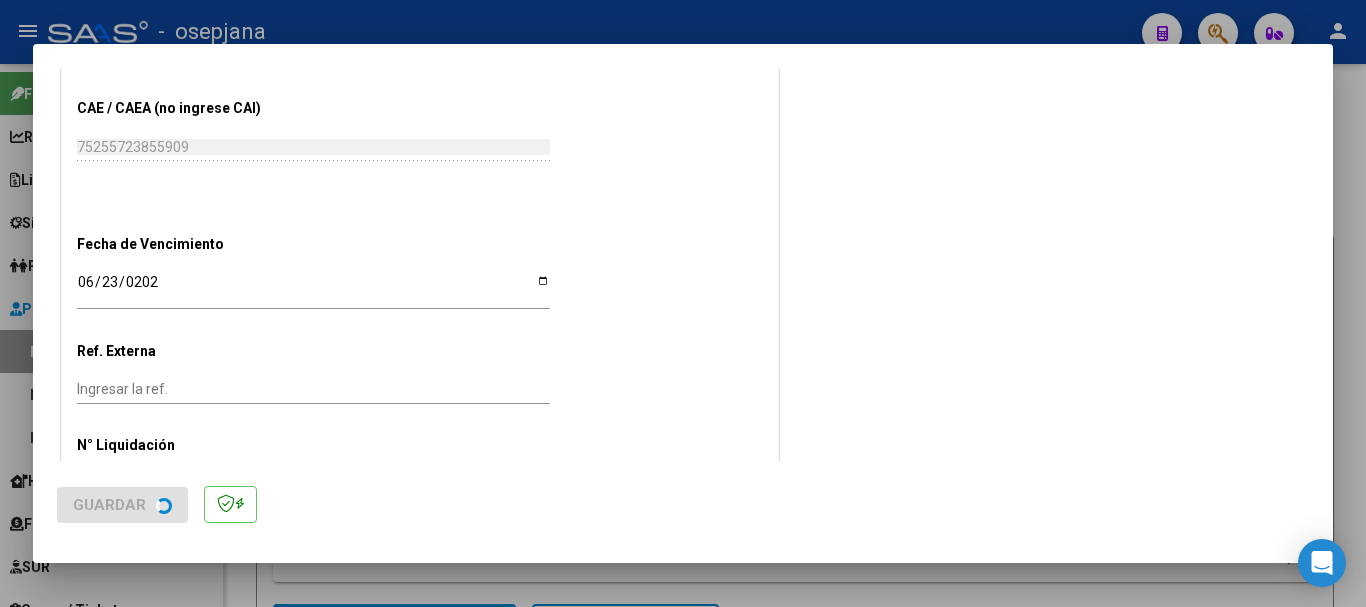 scroll, scrollTop: 0, scrollLeft: 0, axis: both 